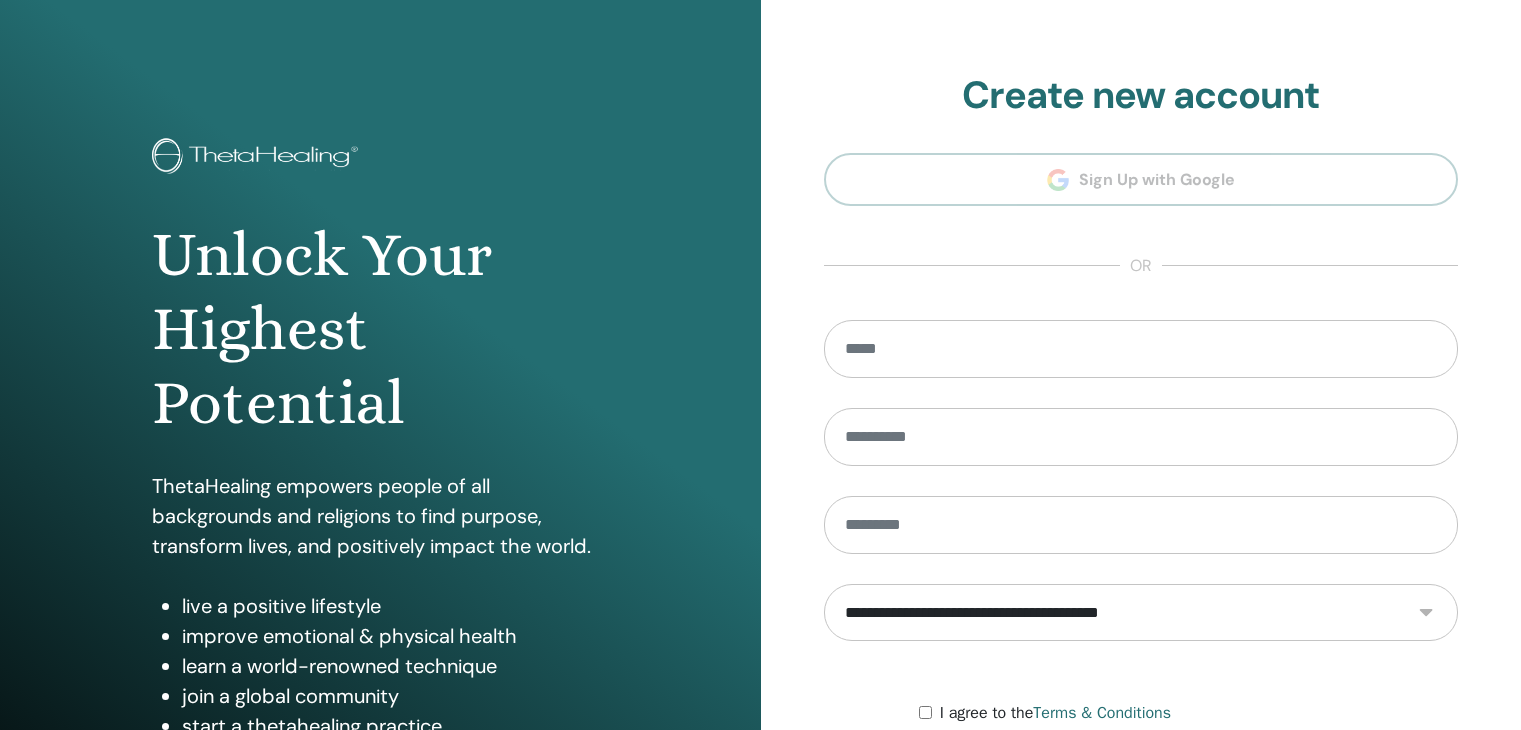 scroll, scrollTop: 0, scrollLeft: 0, axis: both 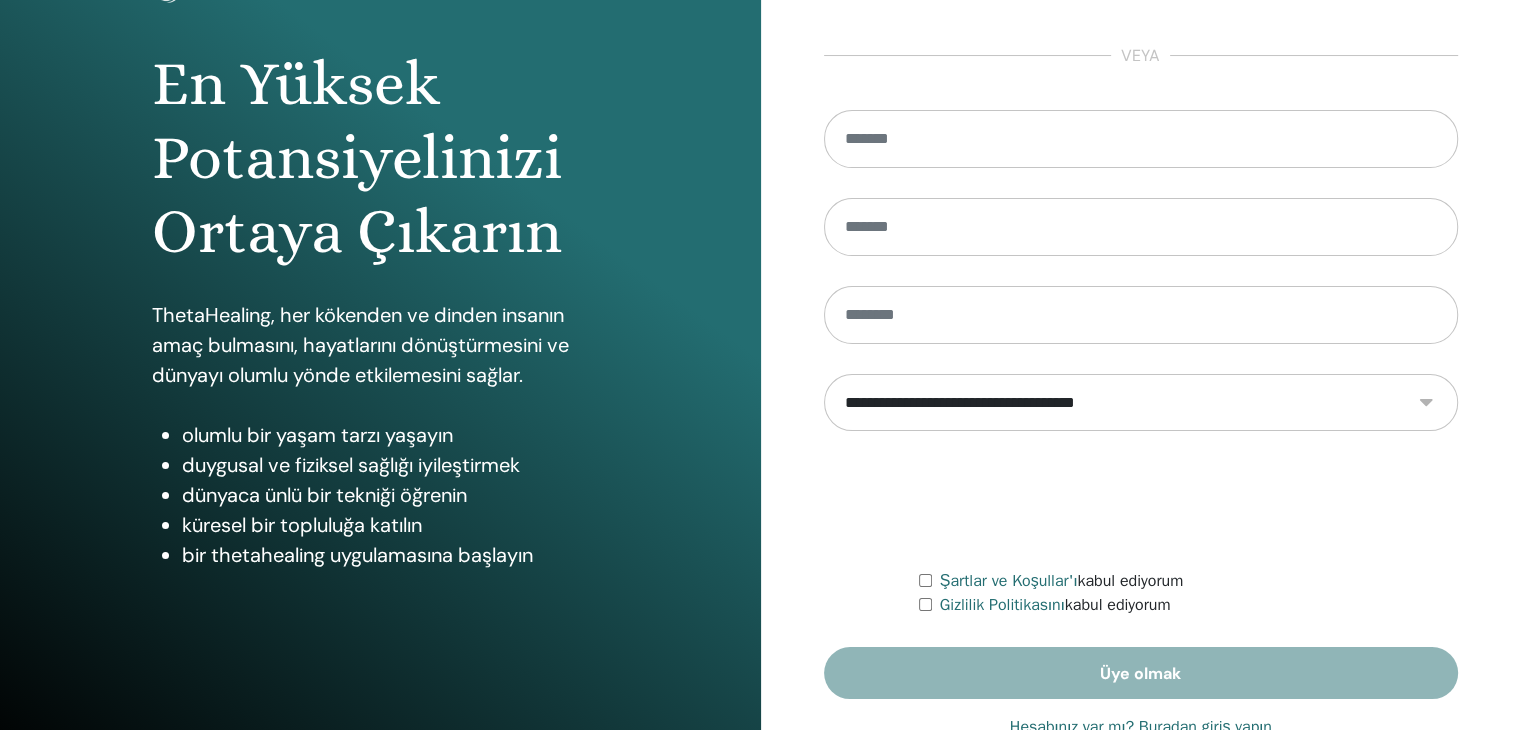 click on "Hesabınız var mı? Buradan giriş yapın" at bounding box center (1141, 727) 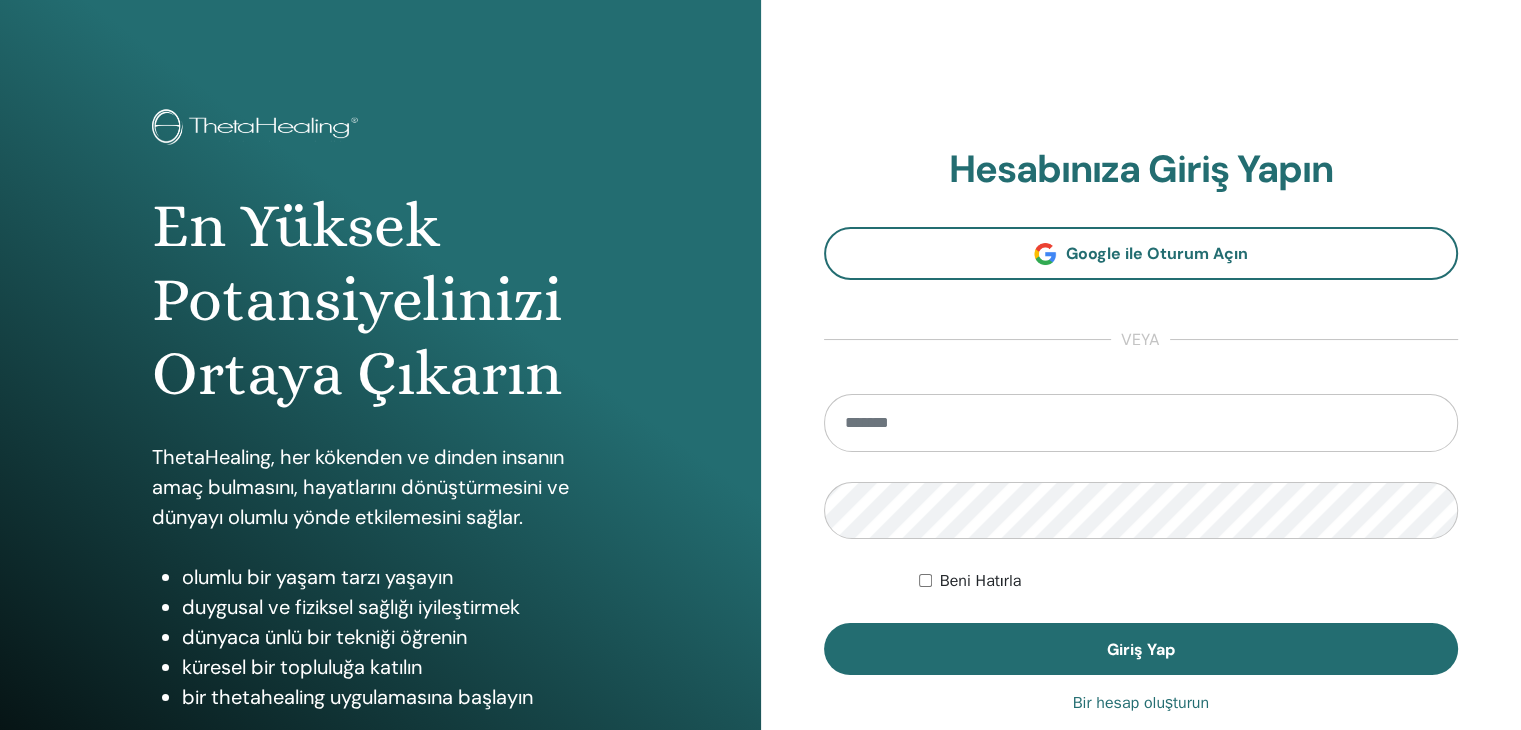scroll, scrollTop: 0, scrollLeft: 0, axis: both 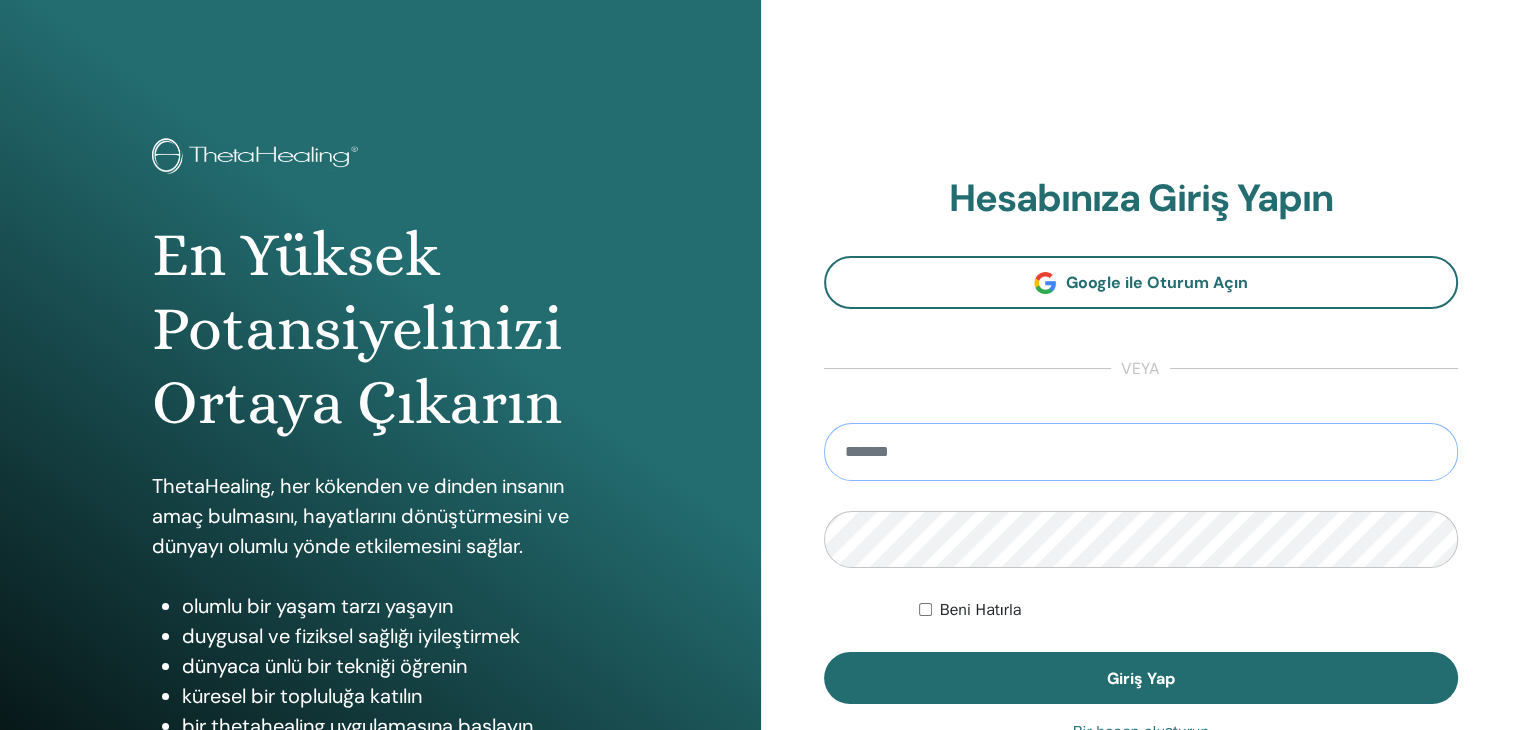 click at bounding box center (1141, 452) 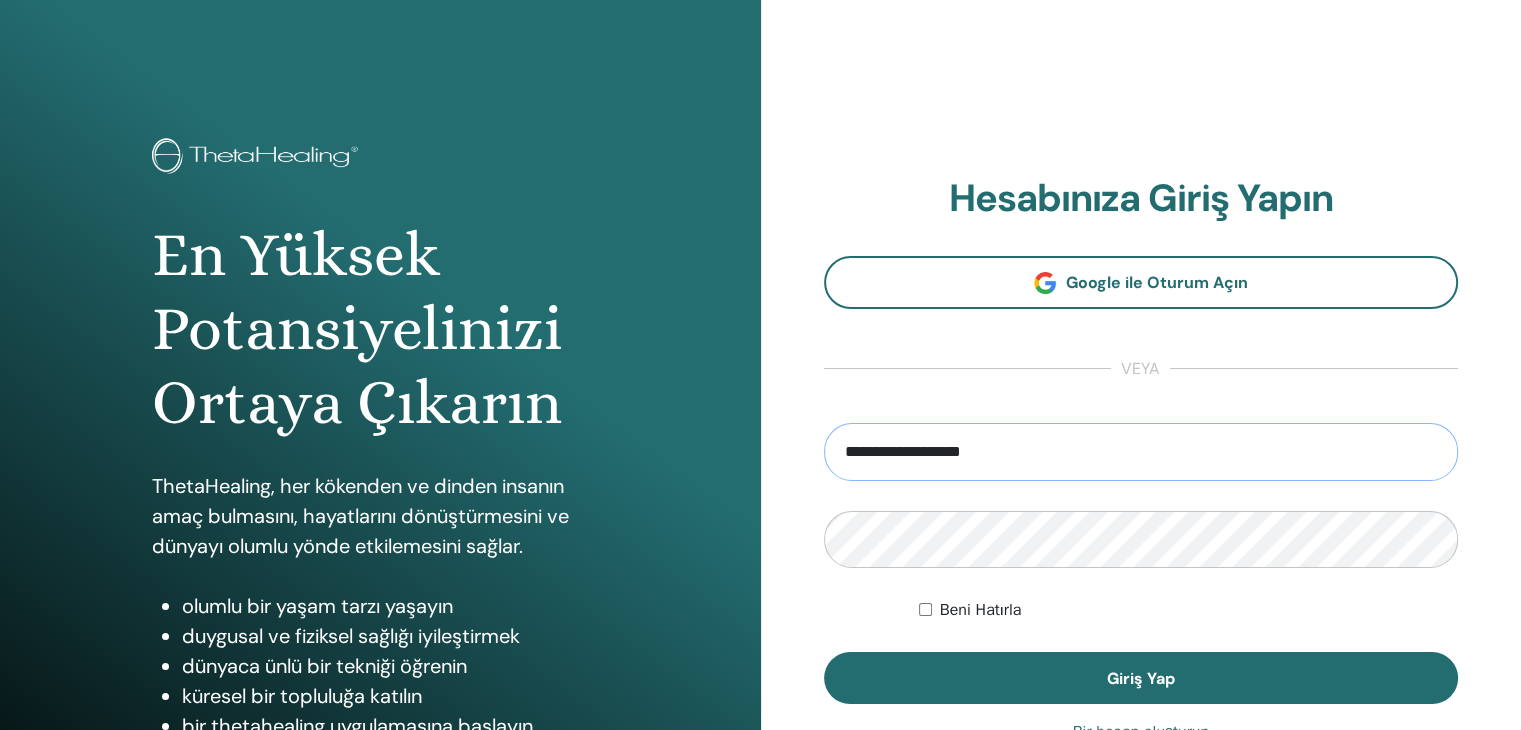 type on "**********" 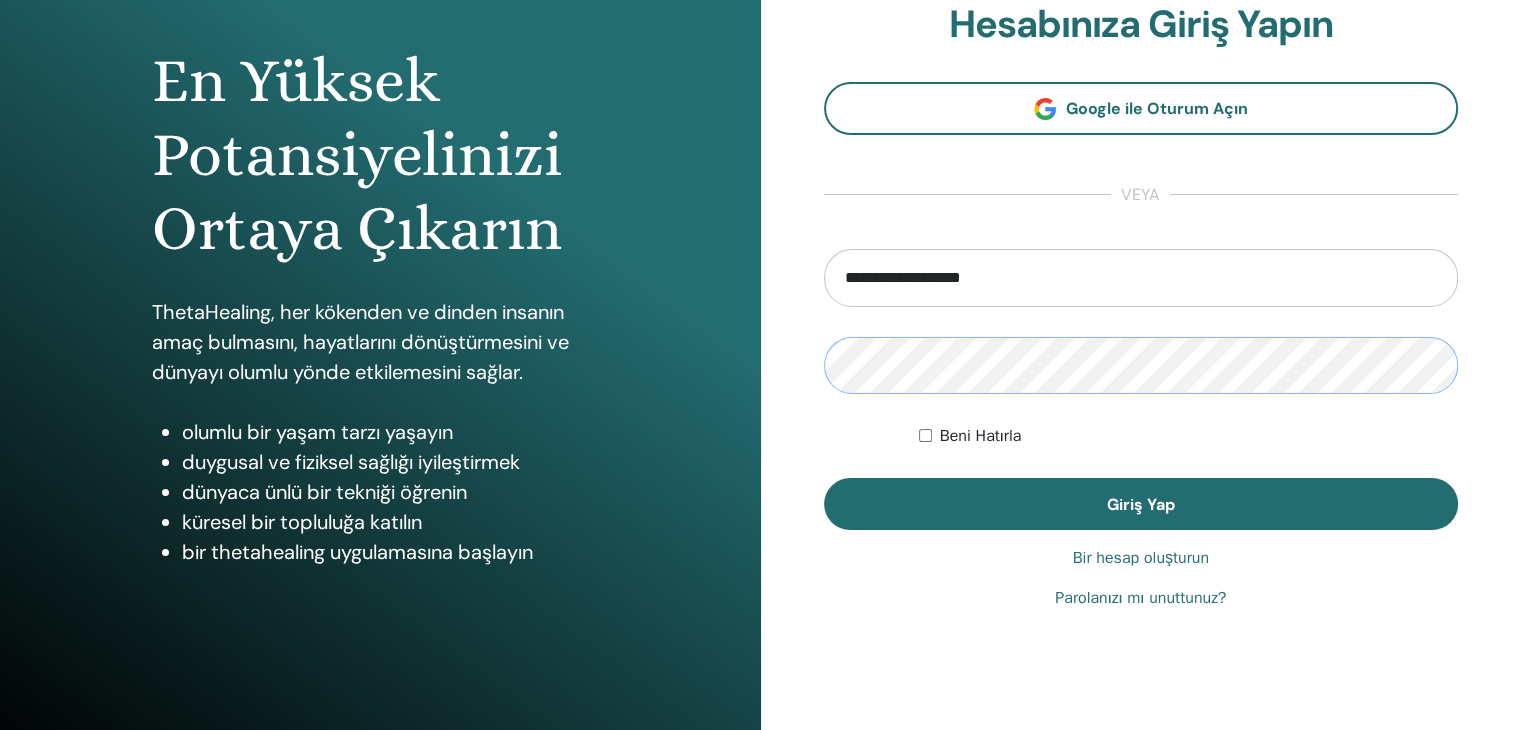 scroll, scrollTop: 176, scrollLeft: 0, axis: vertical 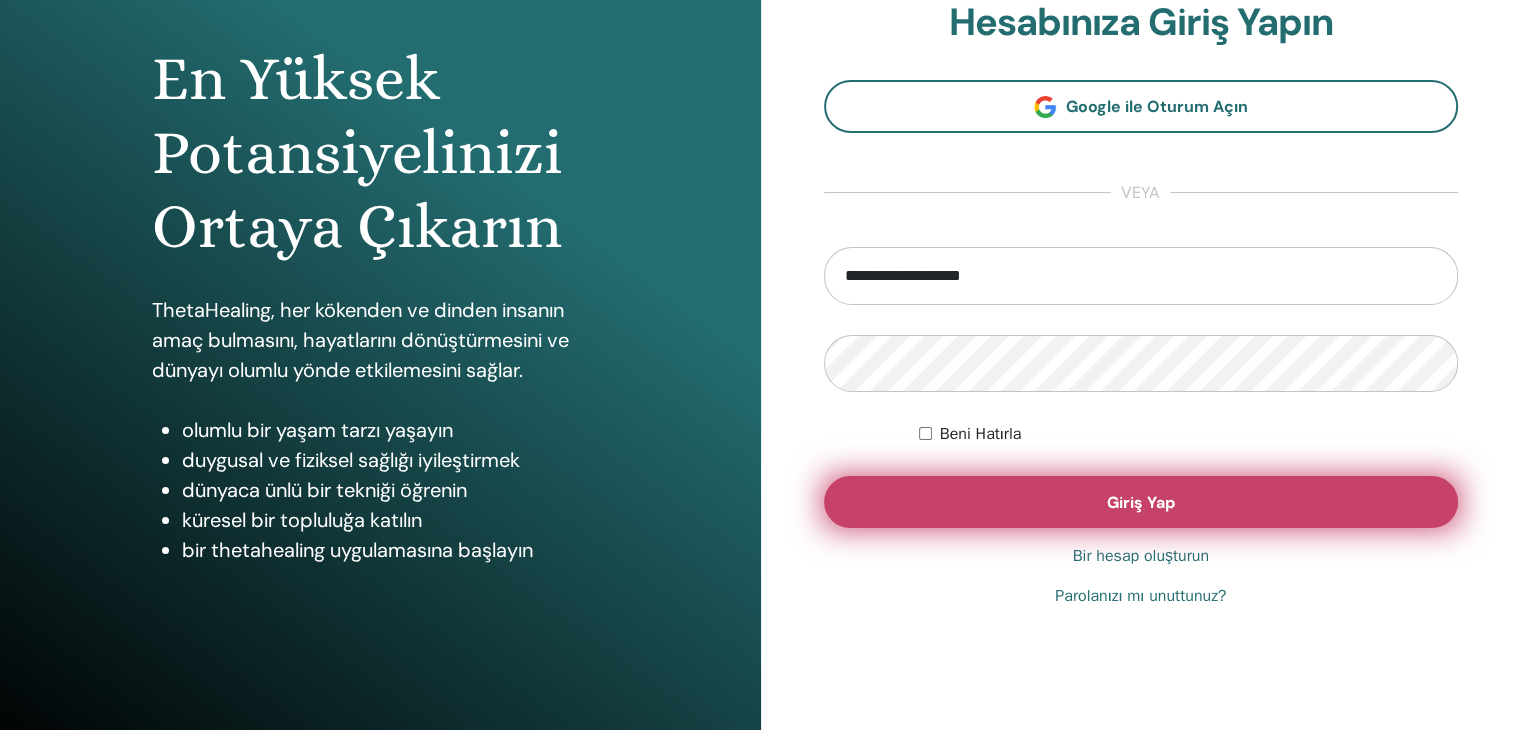click on "Giriş Yap" at bounding box center (1141, 502) 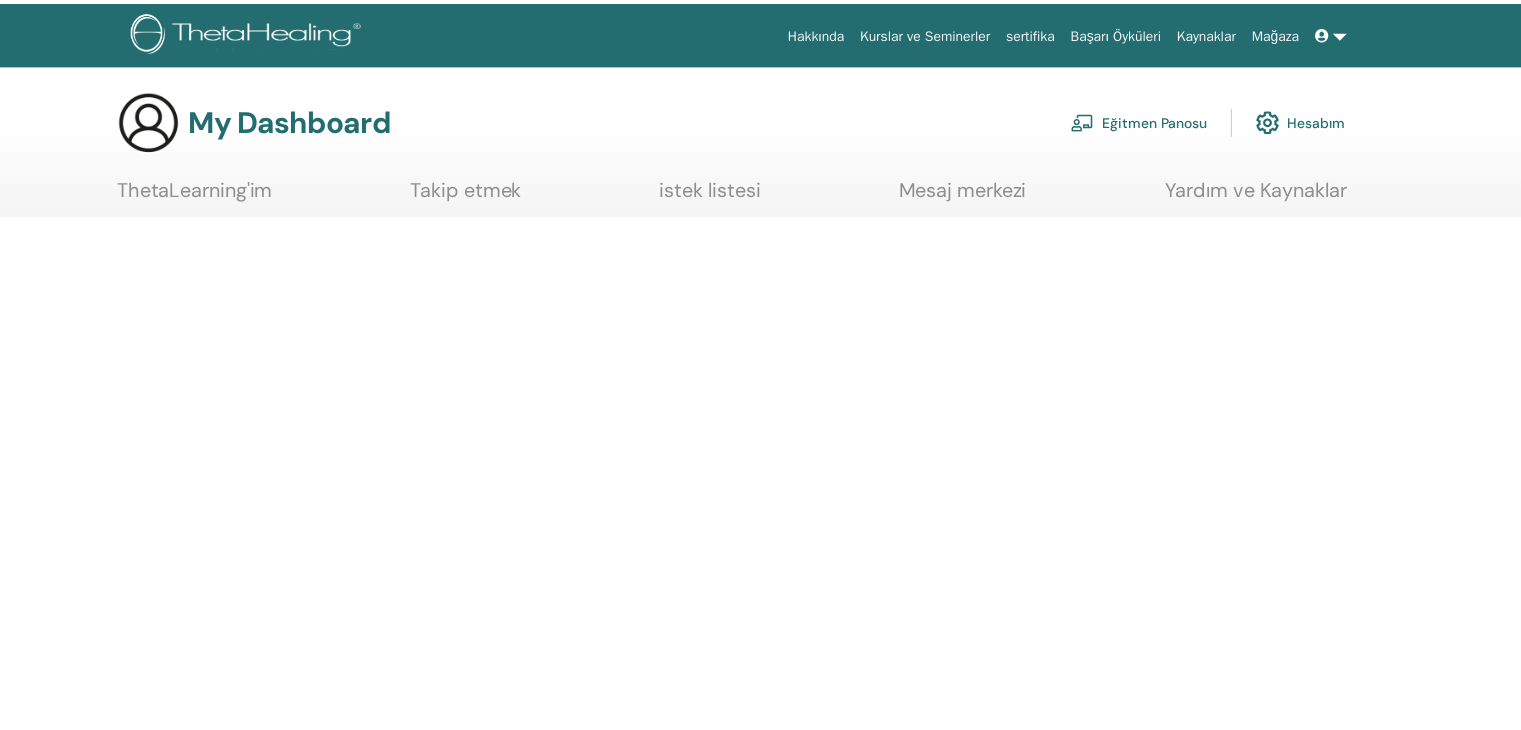 scroll, scrollTop: 0, scrollLeft: 0, axis: both 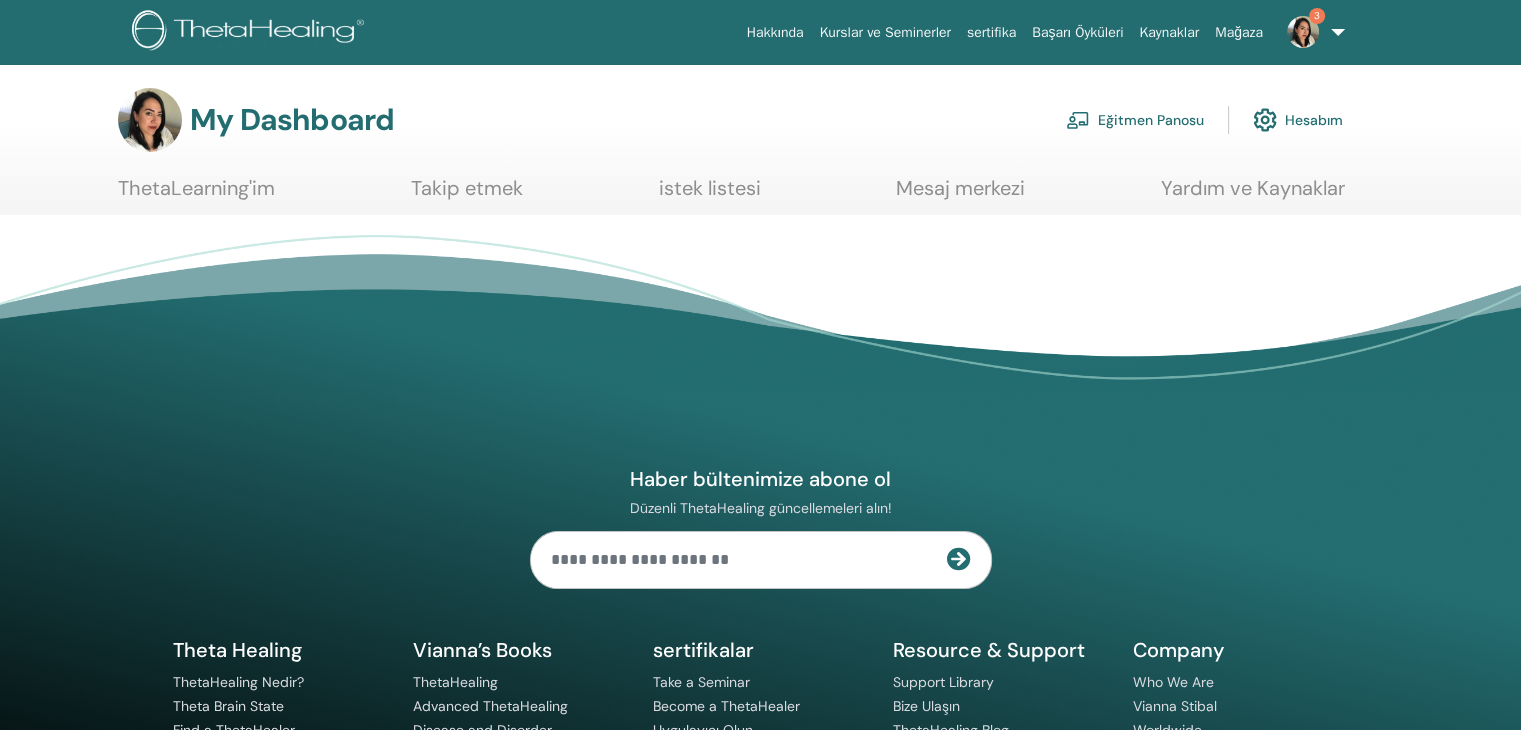 click on "3" at bounding box center [1312, 32] 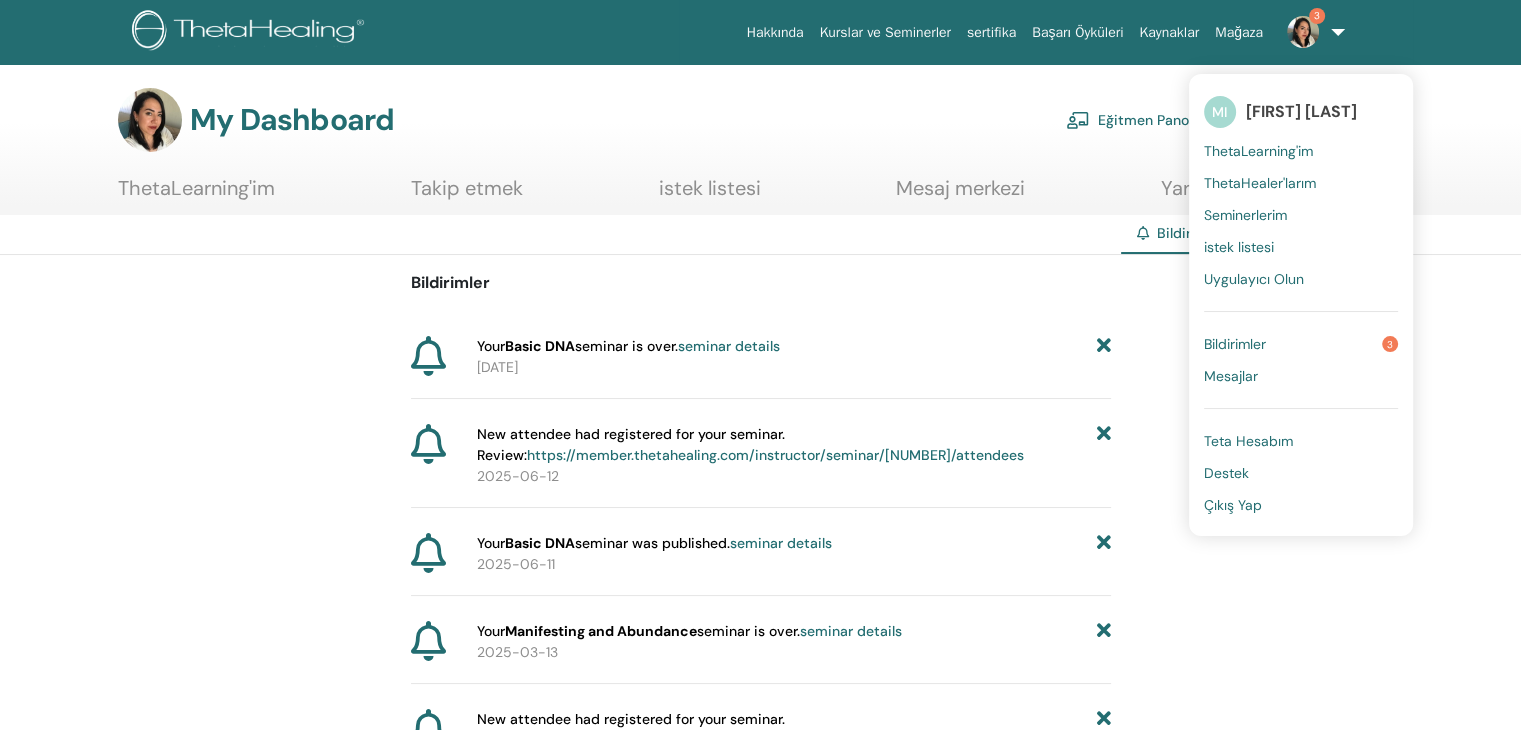 click on "Bildirimler Your  Basic DNA  seminar is over.
seminar details
[DATE] New attendee had registered for your seminar. Review:  https://member.thetahealing.com/instructor/seminar/[NUMBER]/attendees [DATE] Your  Basic DNA  seminar was published.
seminar details
[DATE] Your  Manifesting and Abundance  seminar is over.
seminar details
[DATE] New attendee had registered for your seminar. Review:  https://member.thetahealing.com/instructor/seminar/[NUMBER]/attendees [DATE] Your  Manifesting and Abundance  seminar was published.
seminar details
[DATE] Your  Advanced DNA  seminar is over.
seminar details
[DATE] Your  Advanced DNA  seminar is over.
seminar details
[DATE] Your ThetaHealing certificate for seminar  Advanced DNA  had been issued. [DATE] New attendee had registered for your seminar. Review:  https://member.thetahealing.com/instructor/seminar/[NUMBER]/attendees [DATE] You have just registered for a seminar. Review you" at bounding box center (760, 8117) 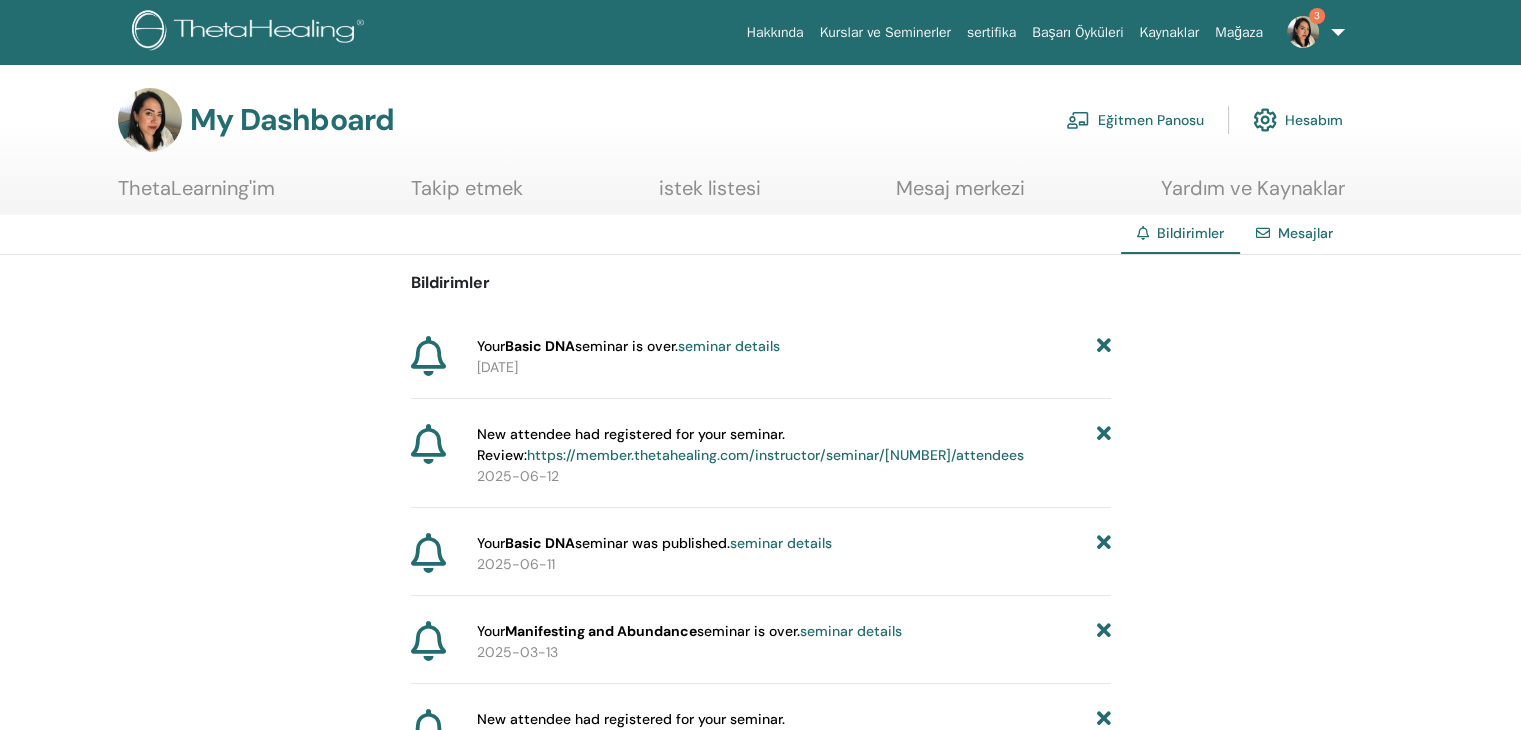 click on "Eğitmen Panosu" at bounding box center [1135, 120] 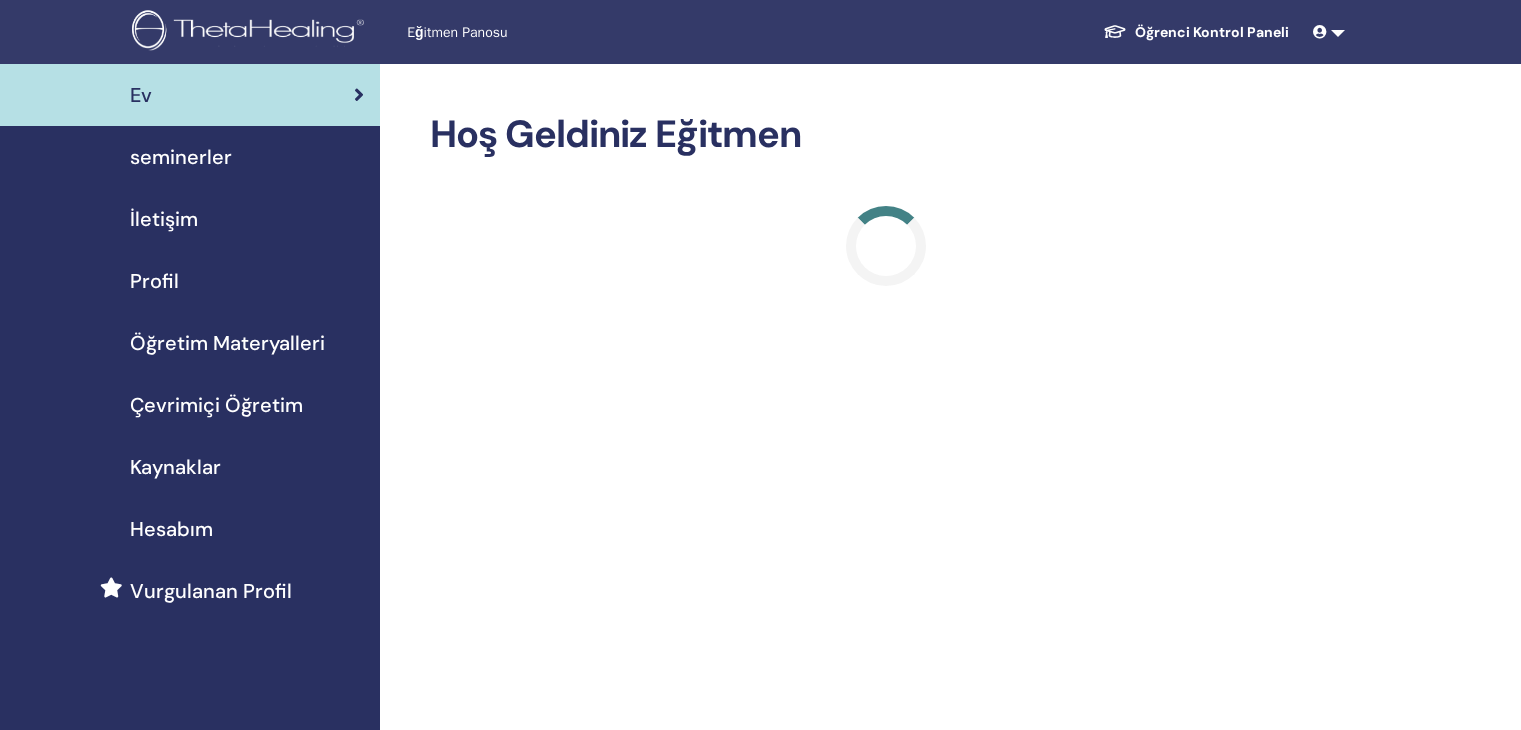 scroll, scrollTop: 0, scrollLeft: 0, axis: both 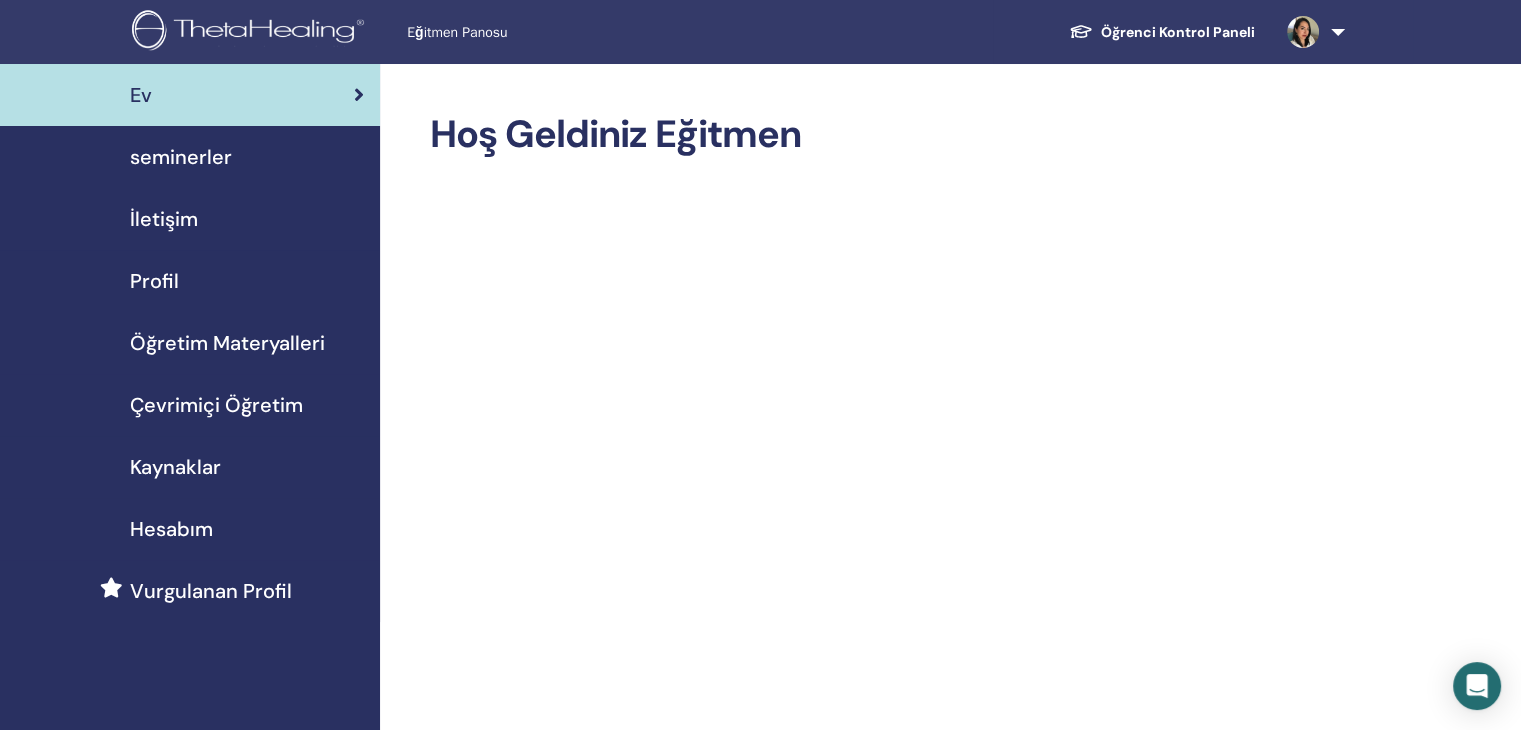 click on "seminerler" at bounding box center [181, 157] 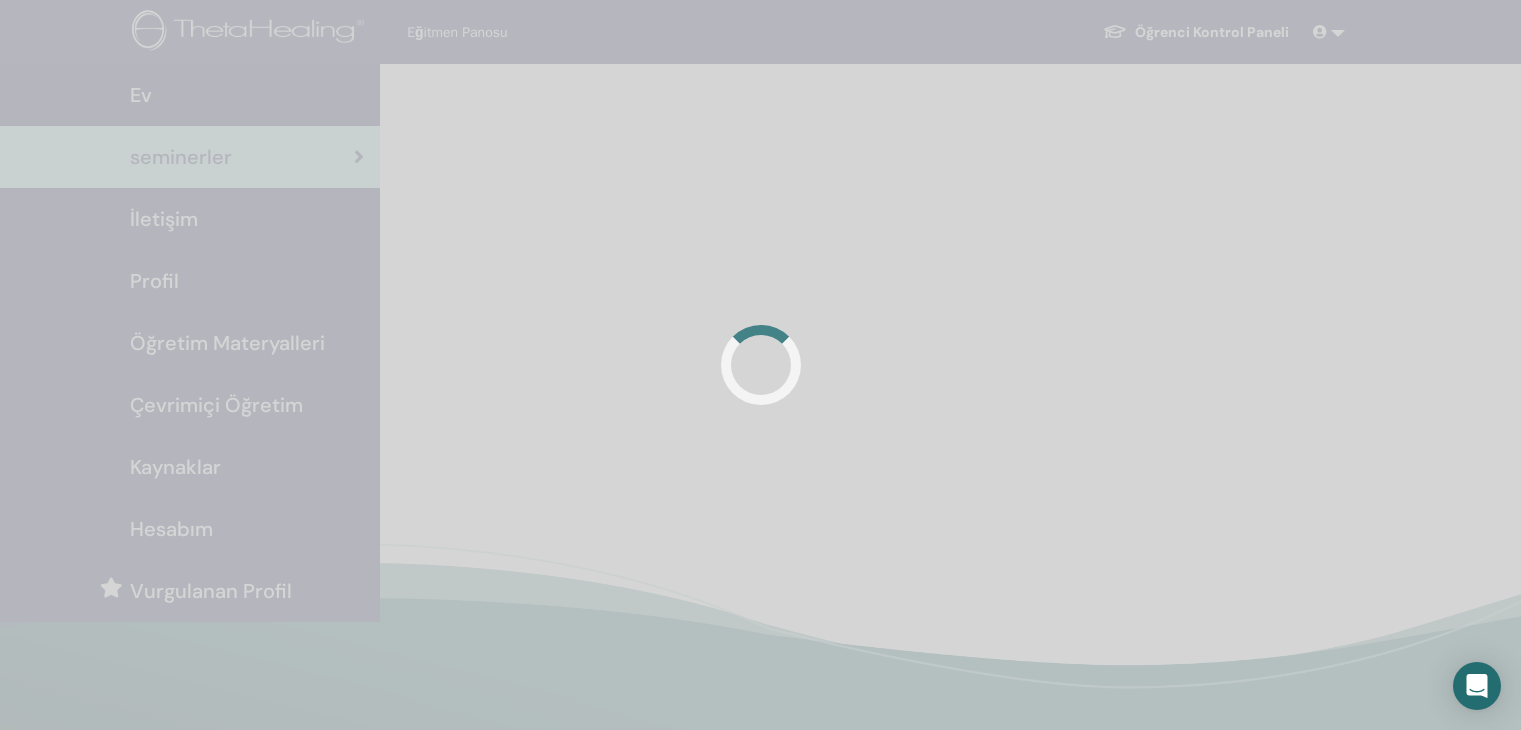 scroll, scrollTop: 0, scrollLeft: 0, axis: both 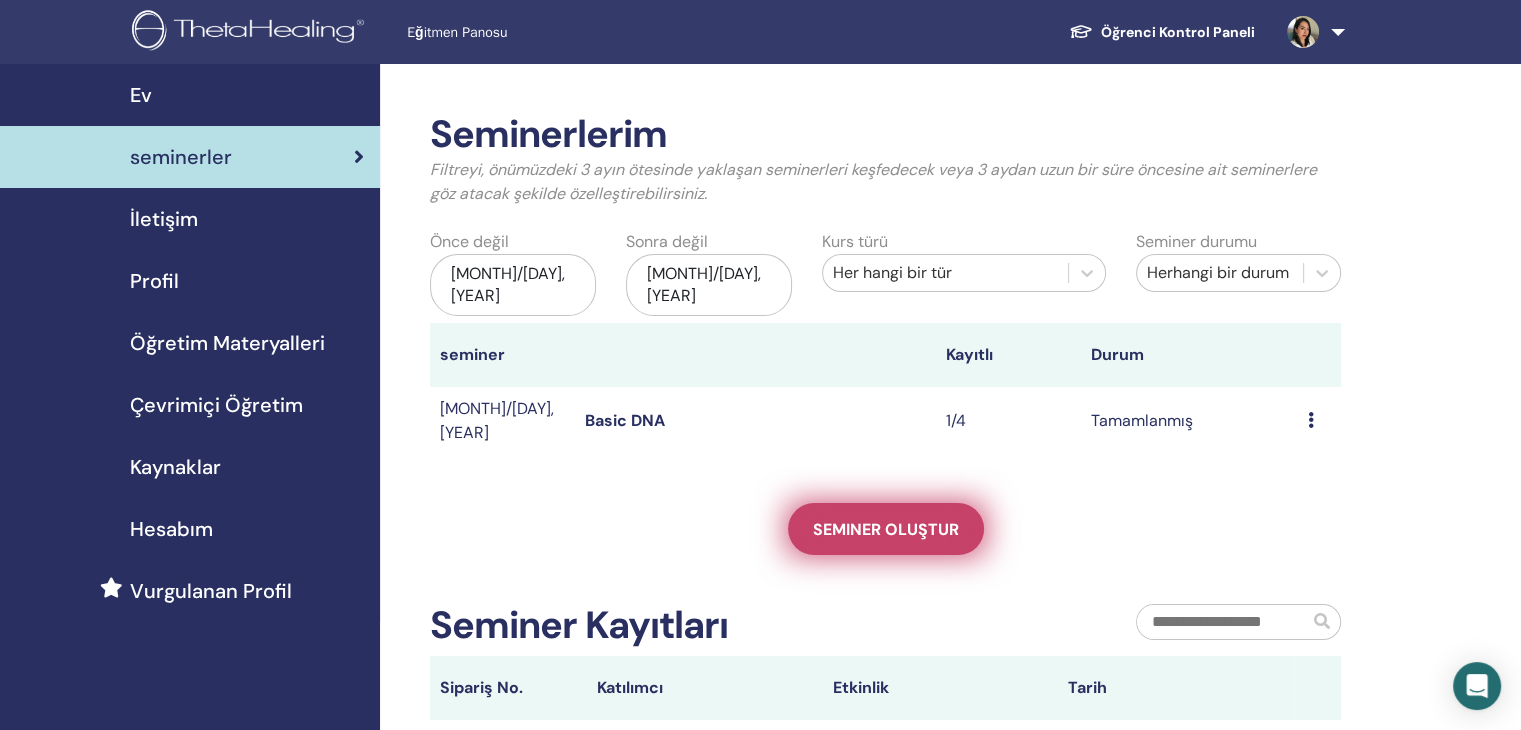 click on "Seminer oluştur" at bounding box center [886, 529] 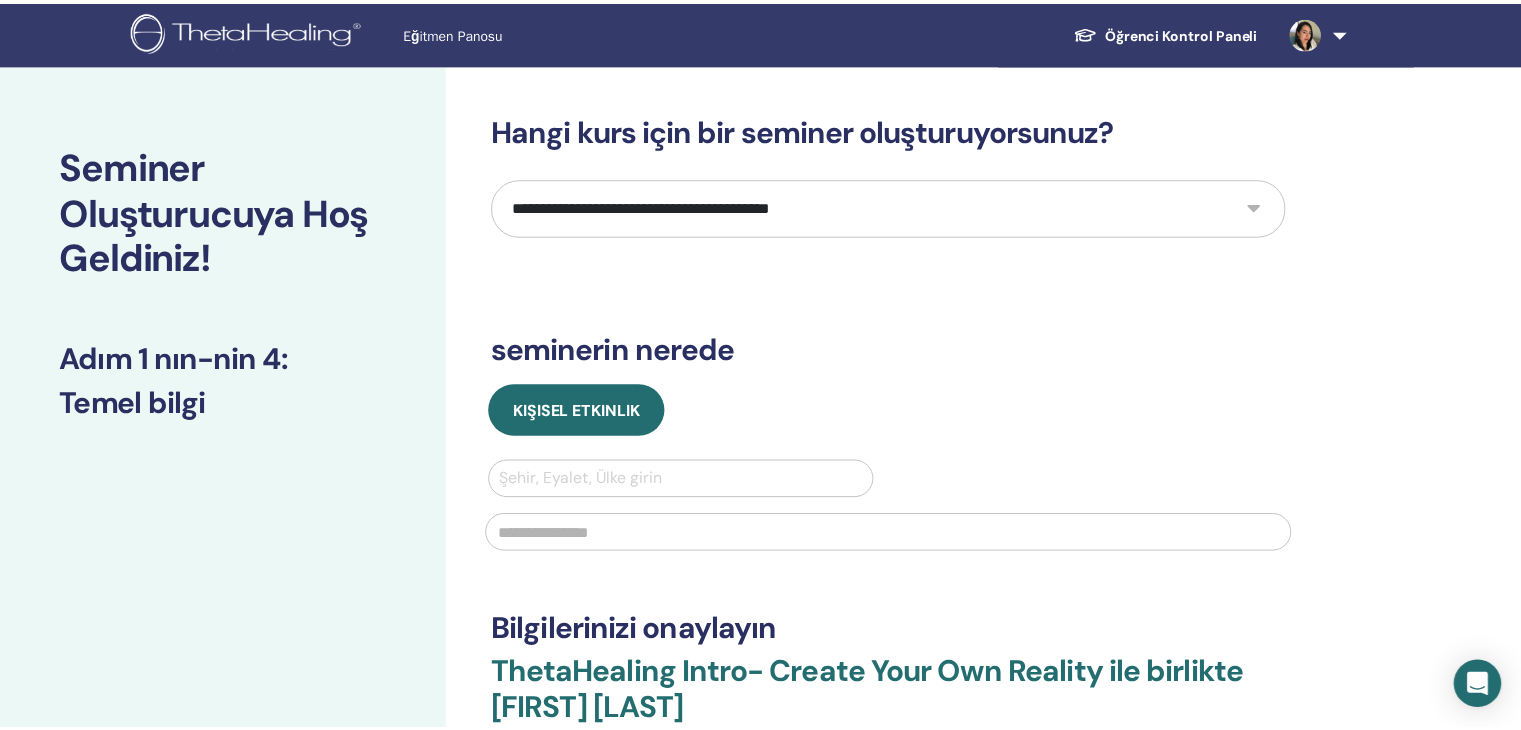 scroll, scrollTop: 0, scrollLeft: 0, axis: both 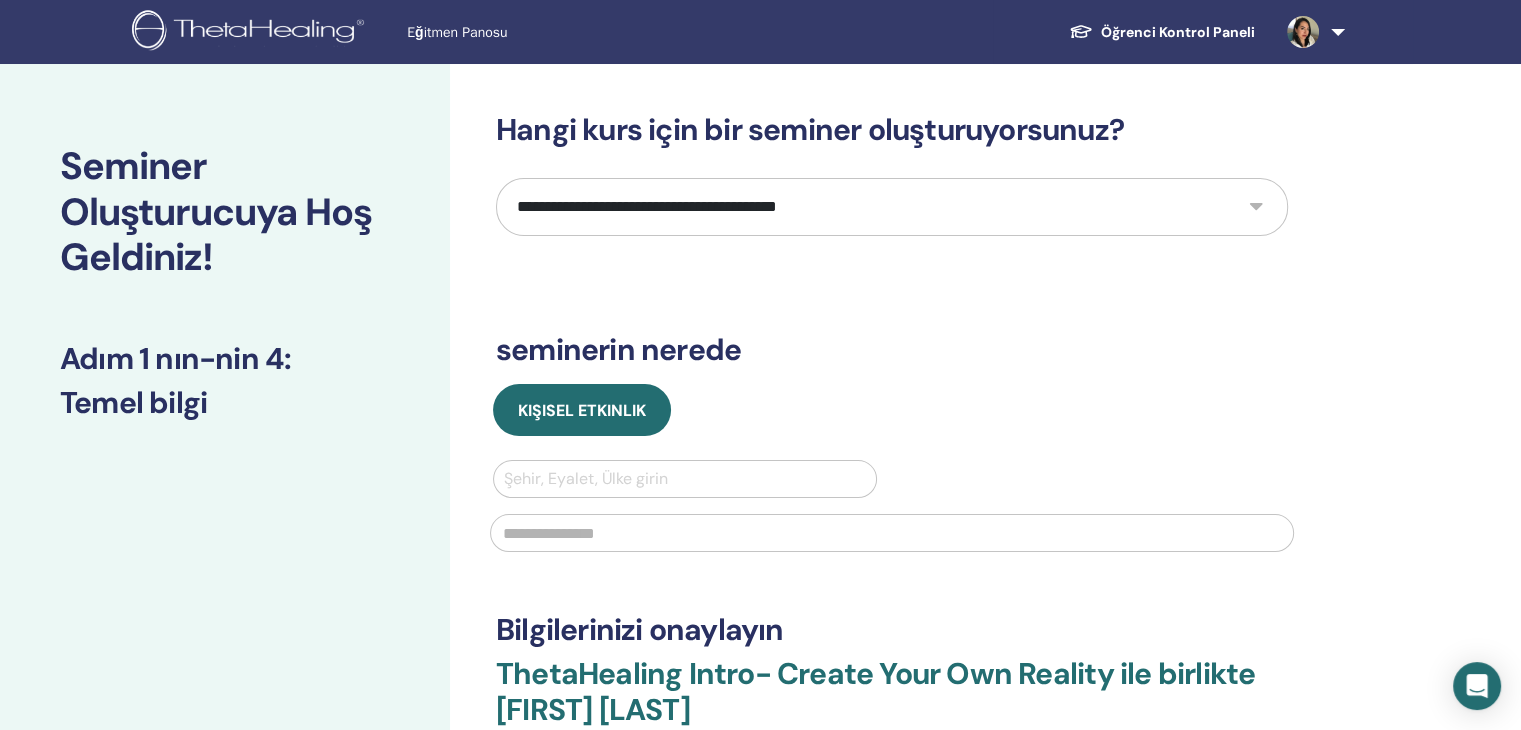 click on "**********" at bounding box center [892, 207] 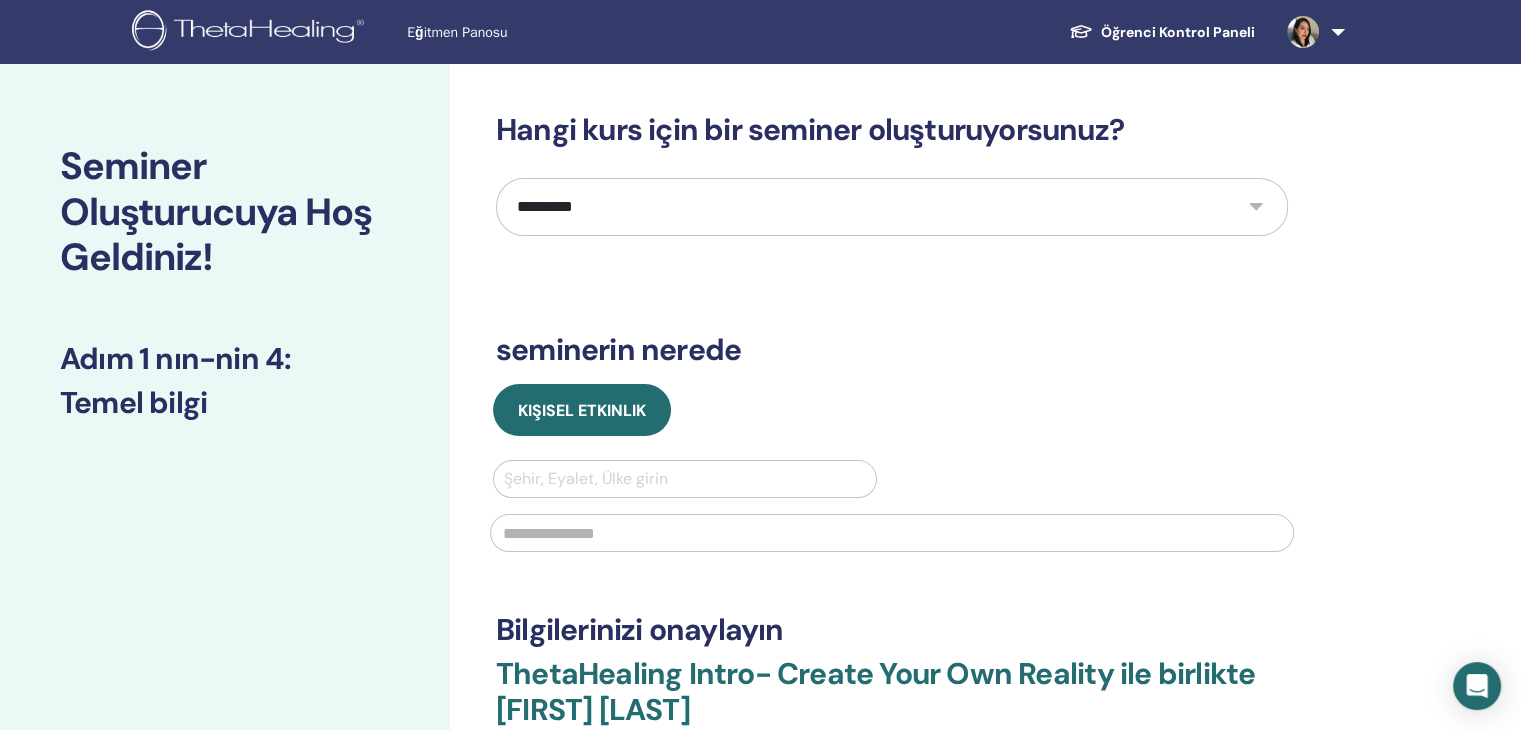 click on "**********" at bounding box center (892, 207) 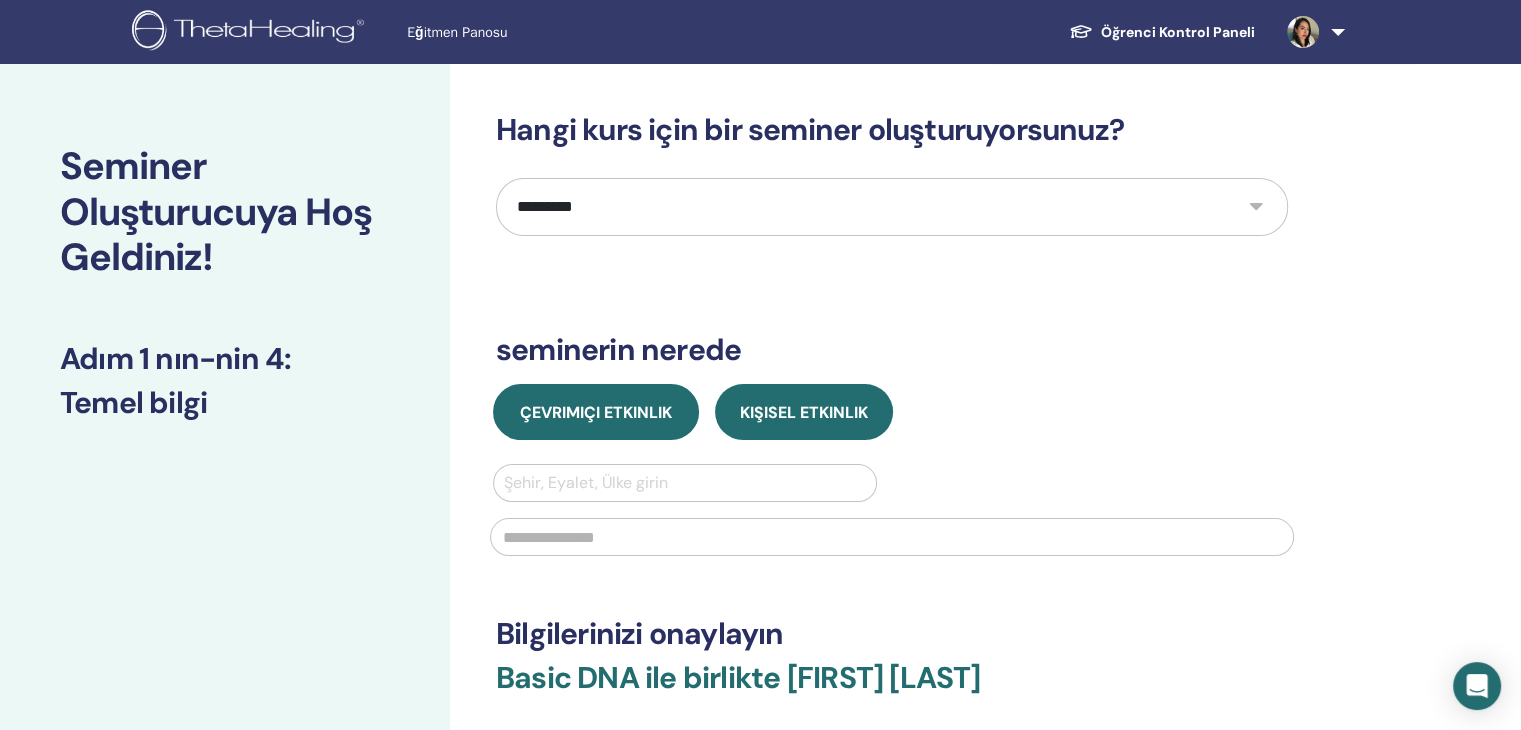 click on "Çevrimiçi Etkinlik" at bounding box center (596, 412) 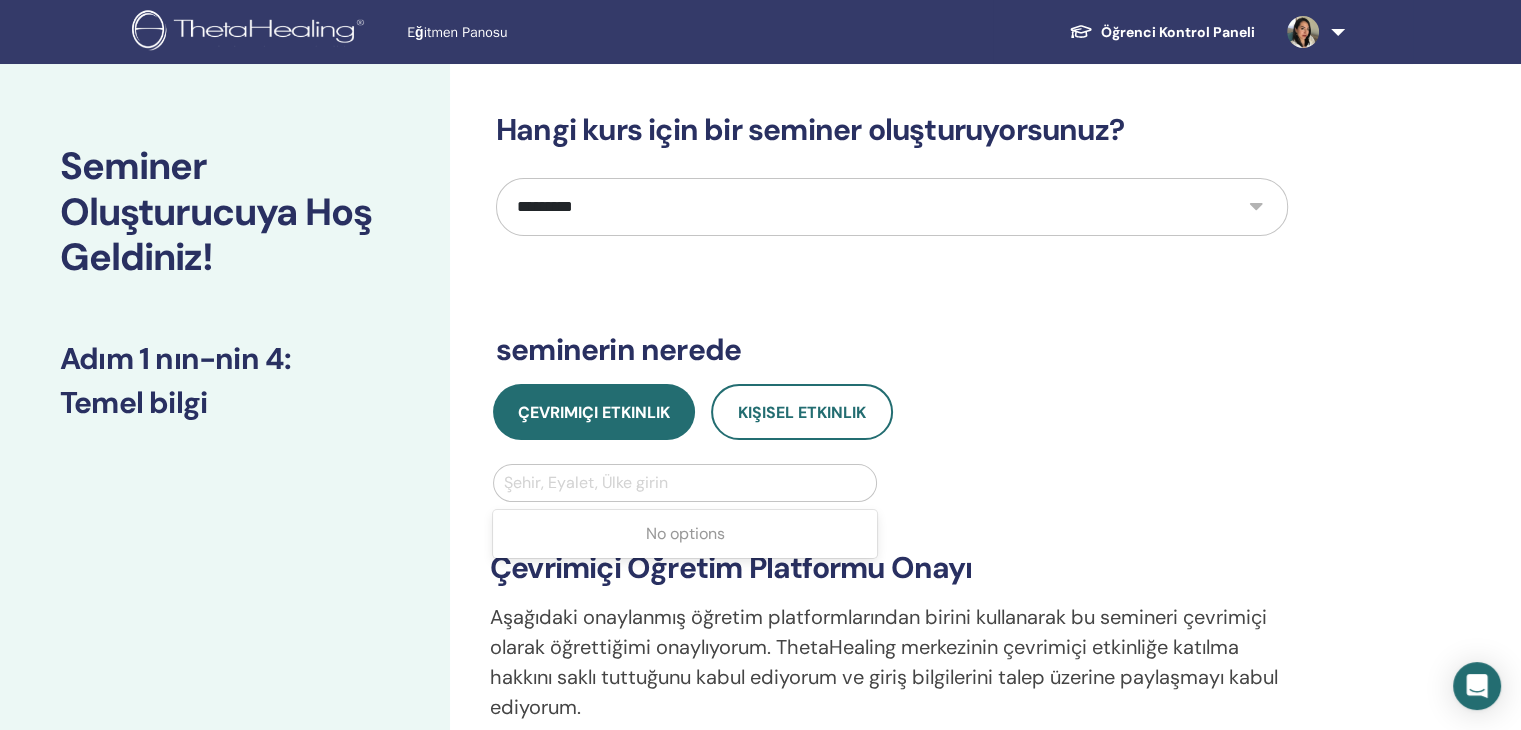 click at bounding box center (685, 483) 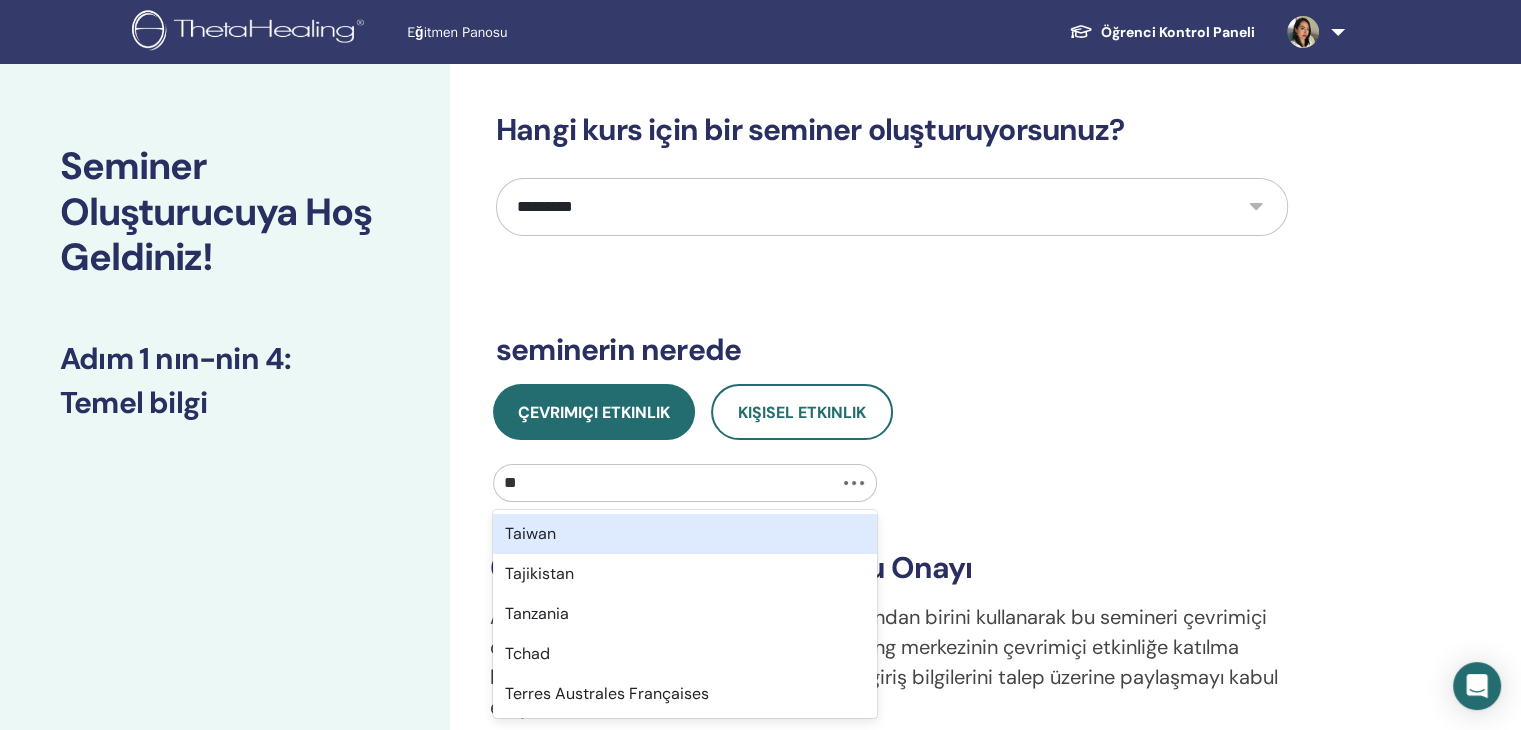 type on "***" 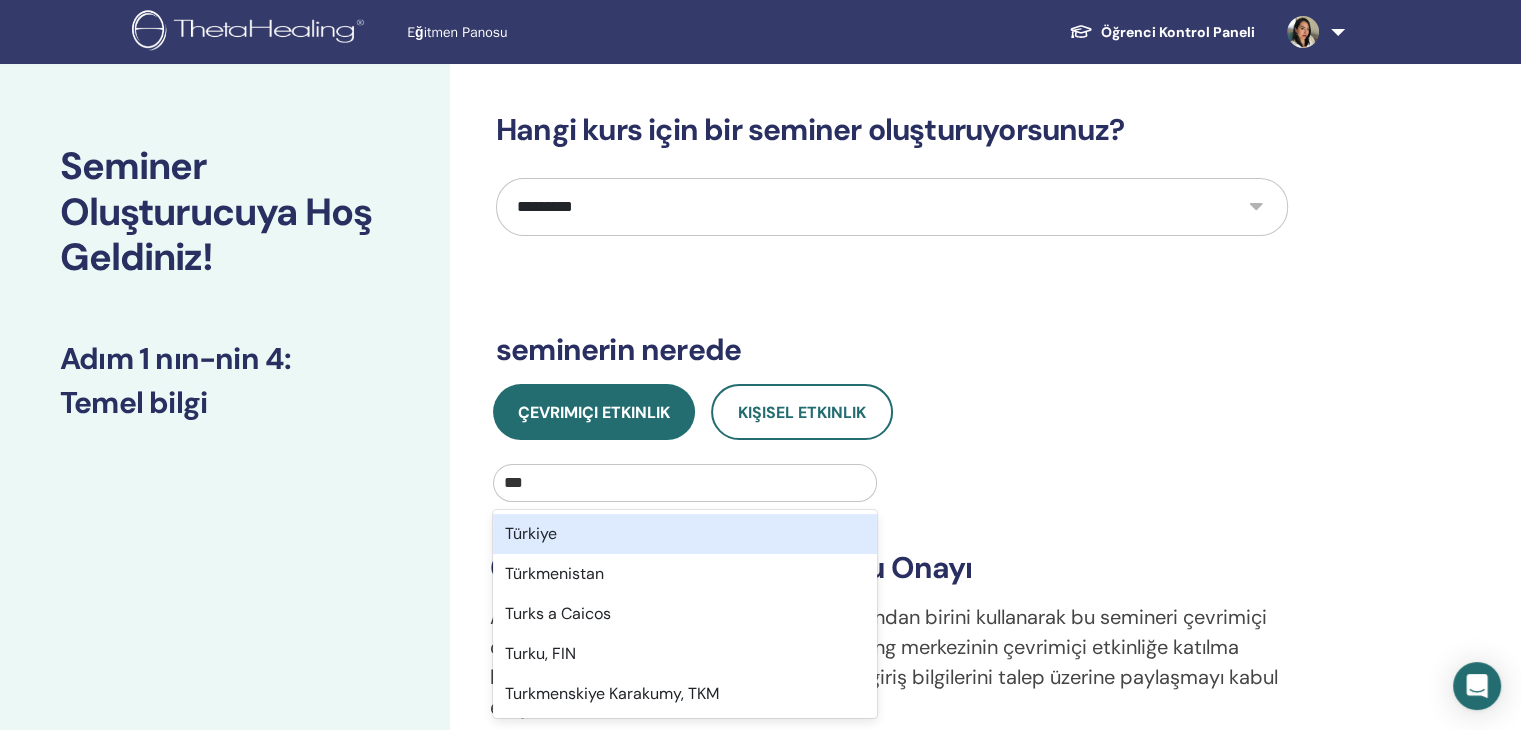 click on "Türkiye" at bounding box center (685, 534) 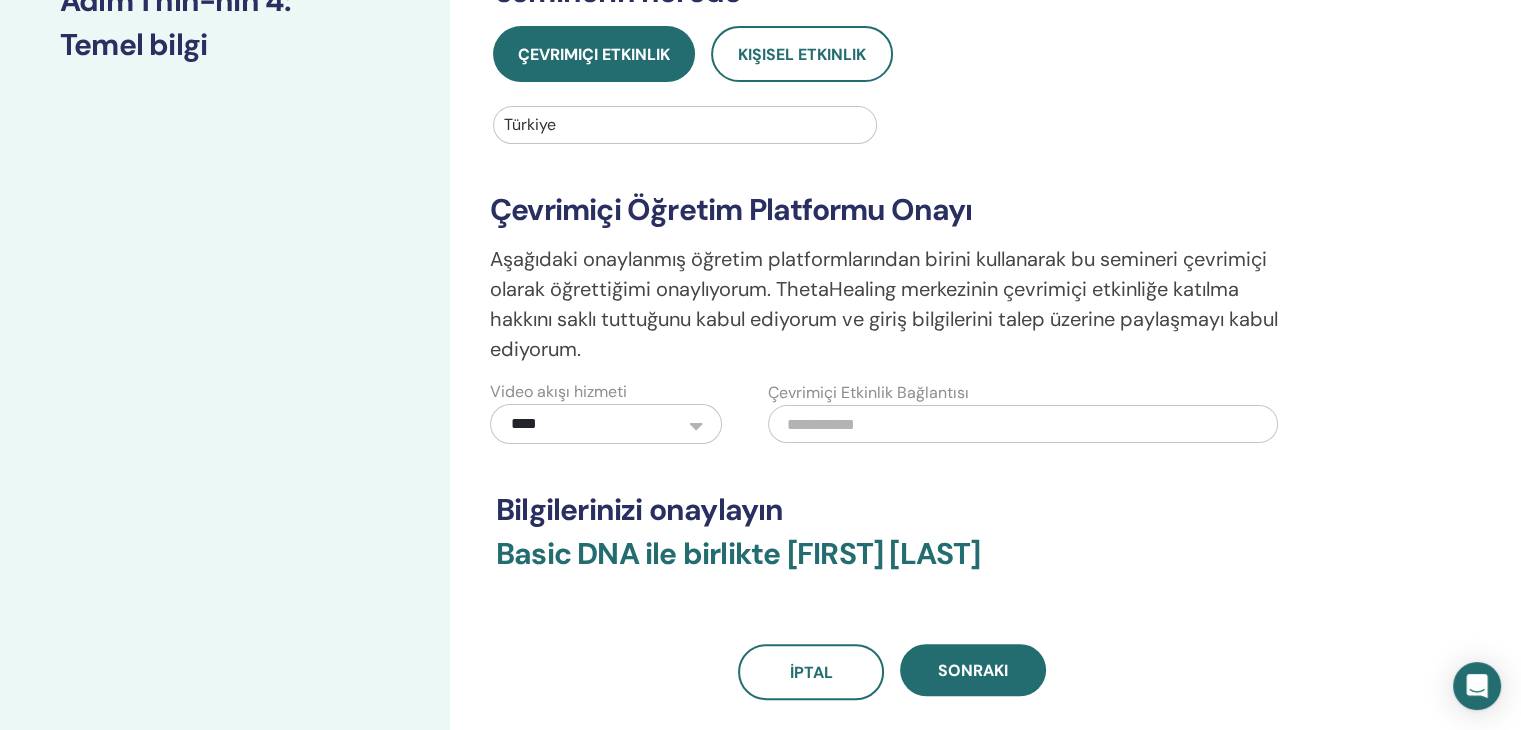 scroll, scrollTop: 364, scrollLeft: 0, axis: vertical 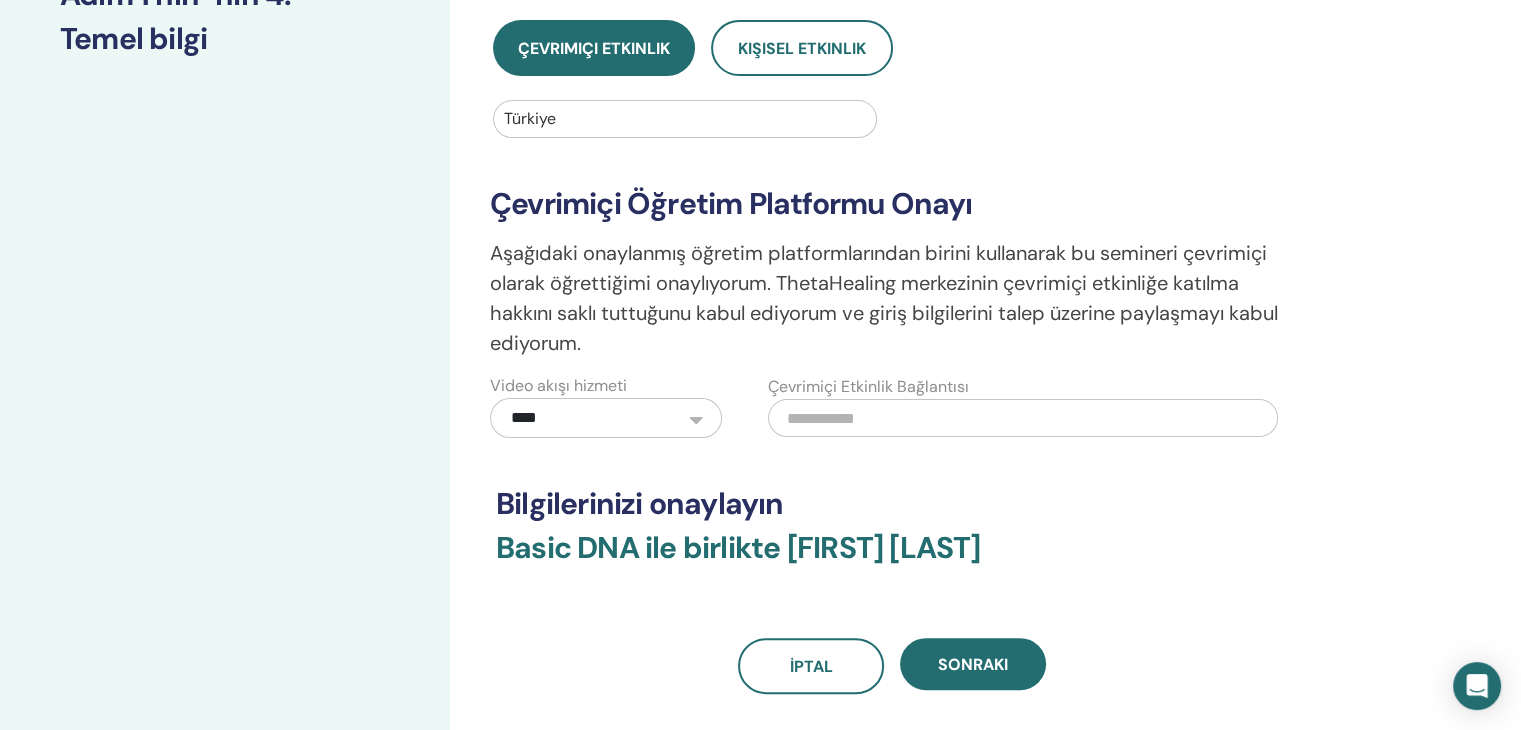 click at bounding box center [1023, 418] 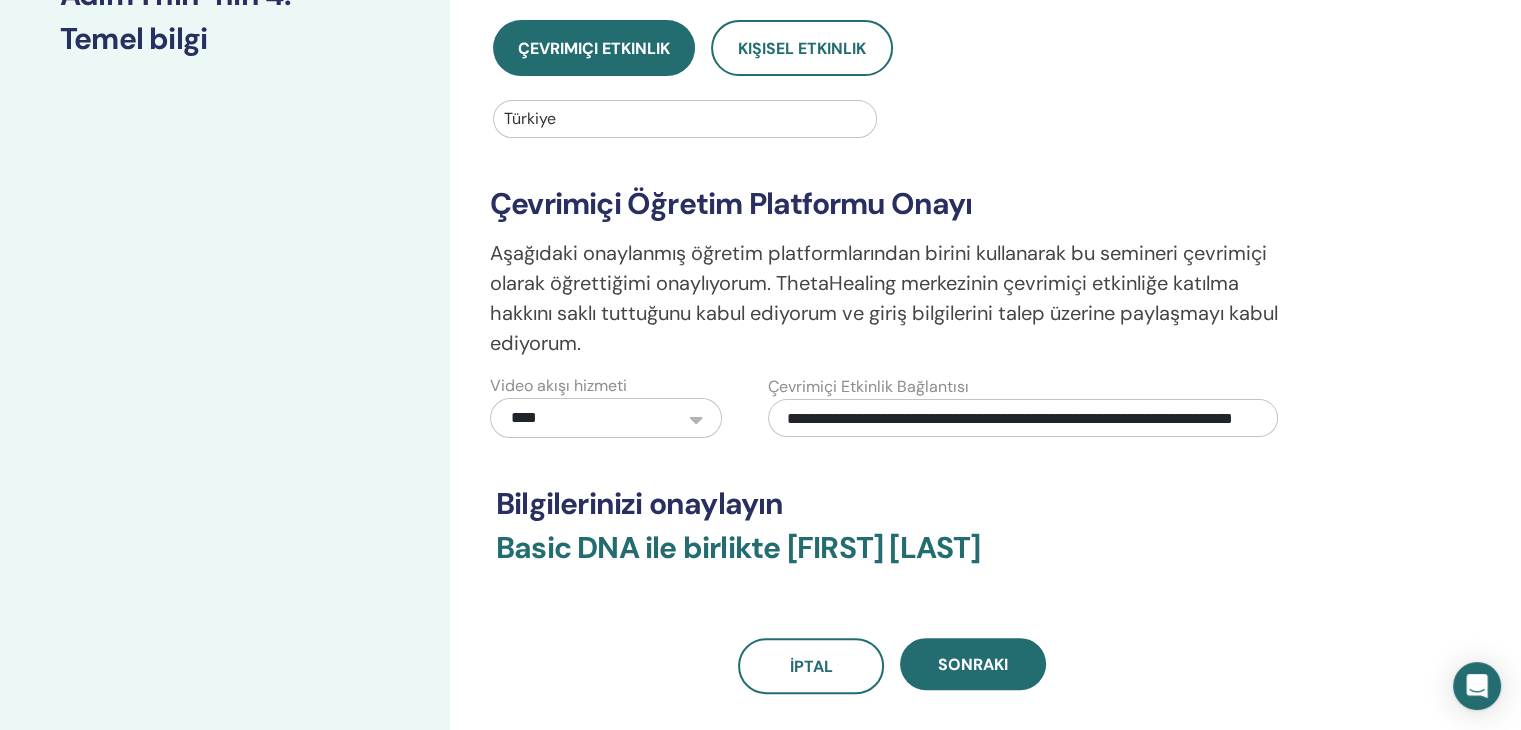 scroll, scrollTop: 0, scrollLeft: 161, axis: horizontal 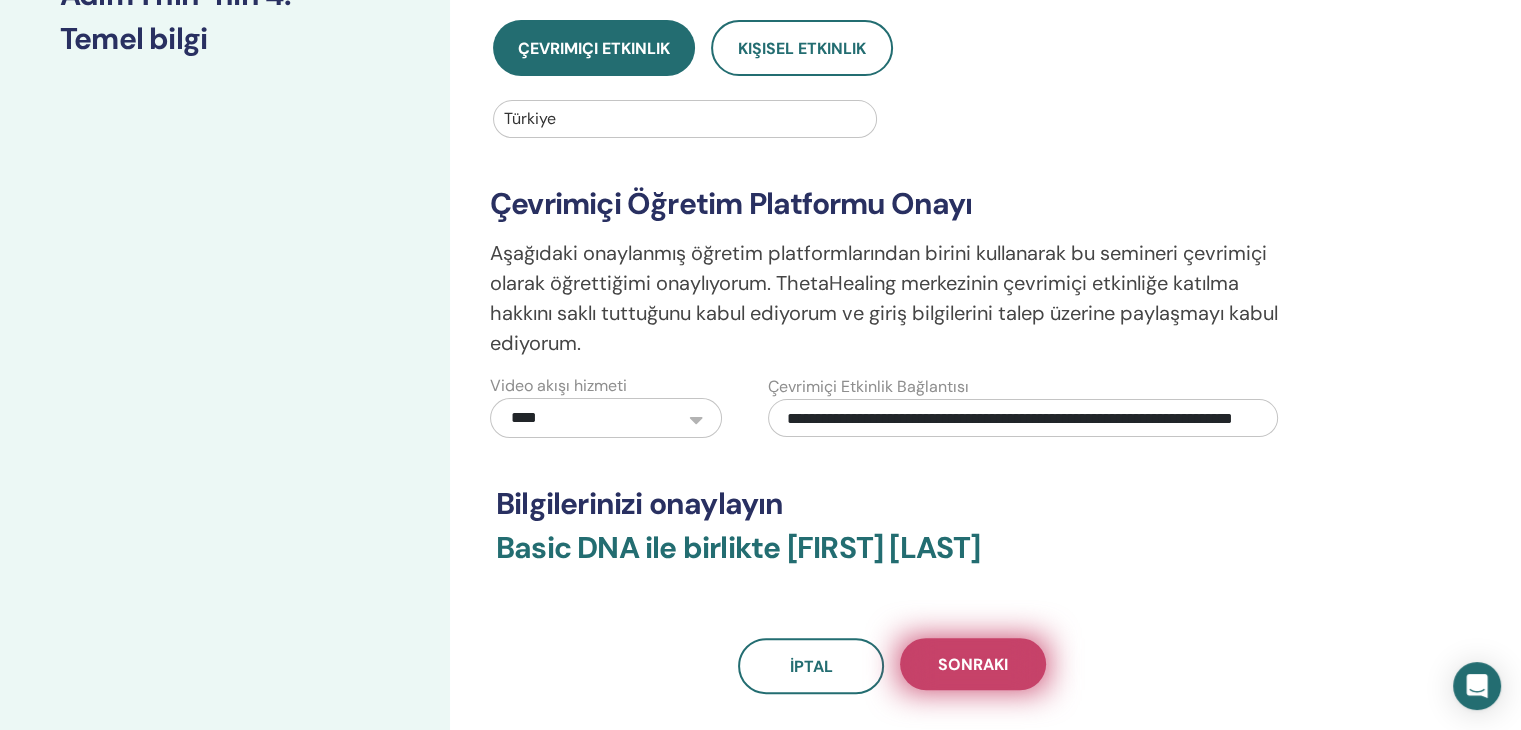 type on "**********" 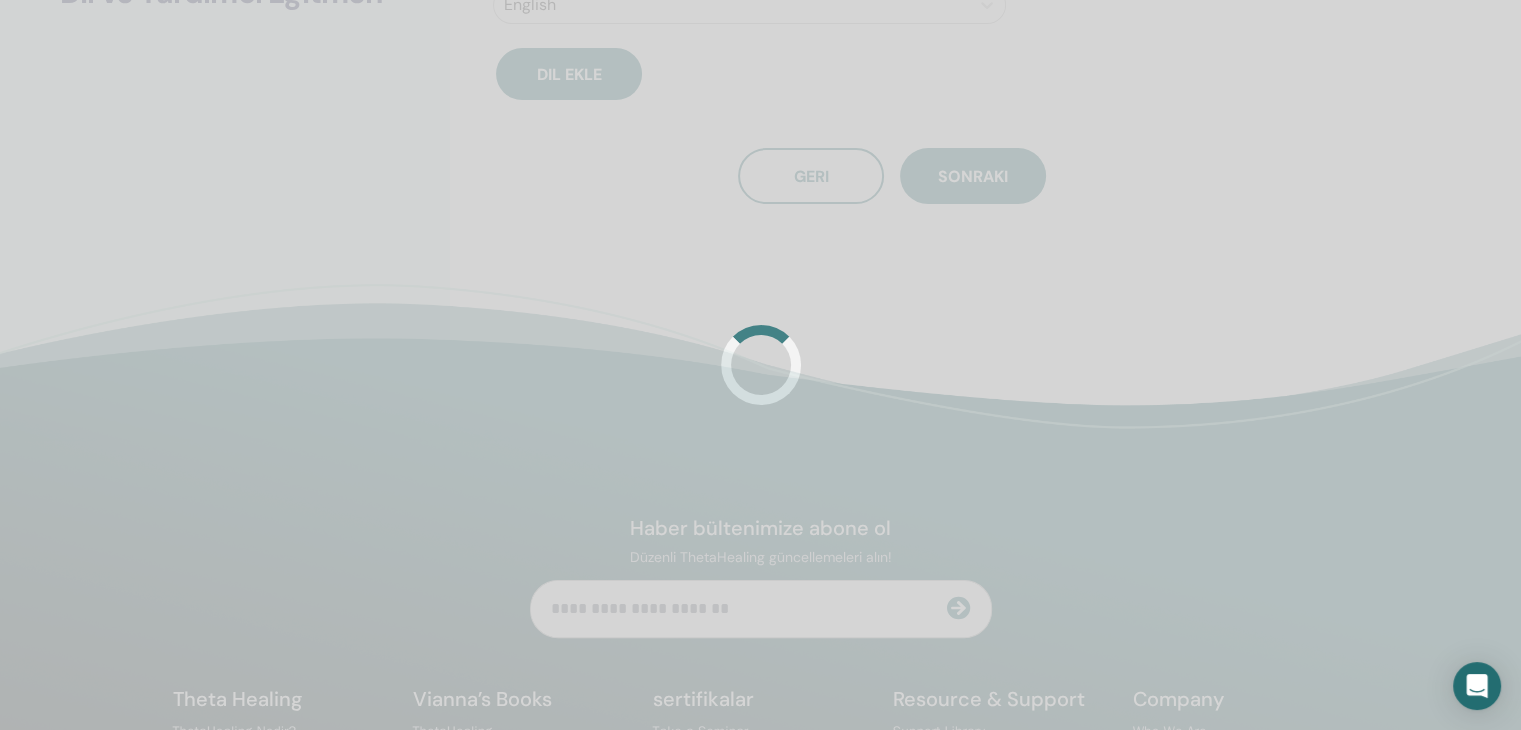 scroll, scrollTop: 319, scrollLeft: 0, axis: vertical 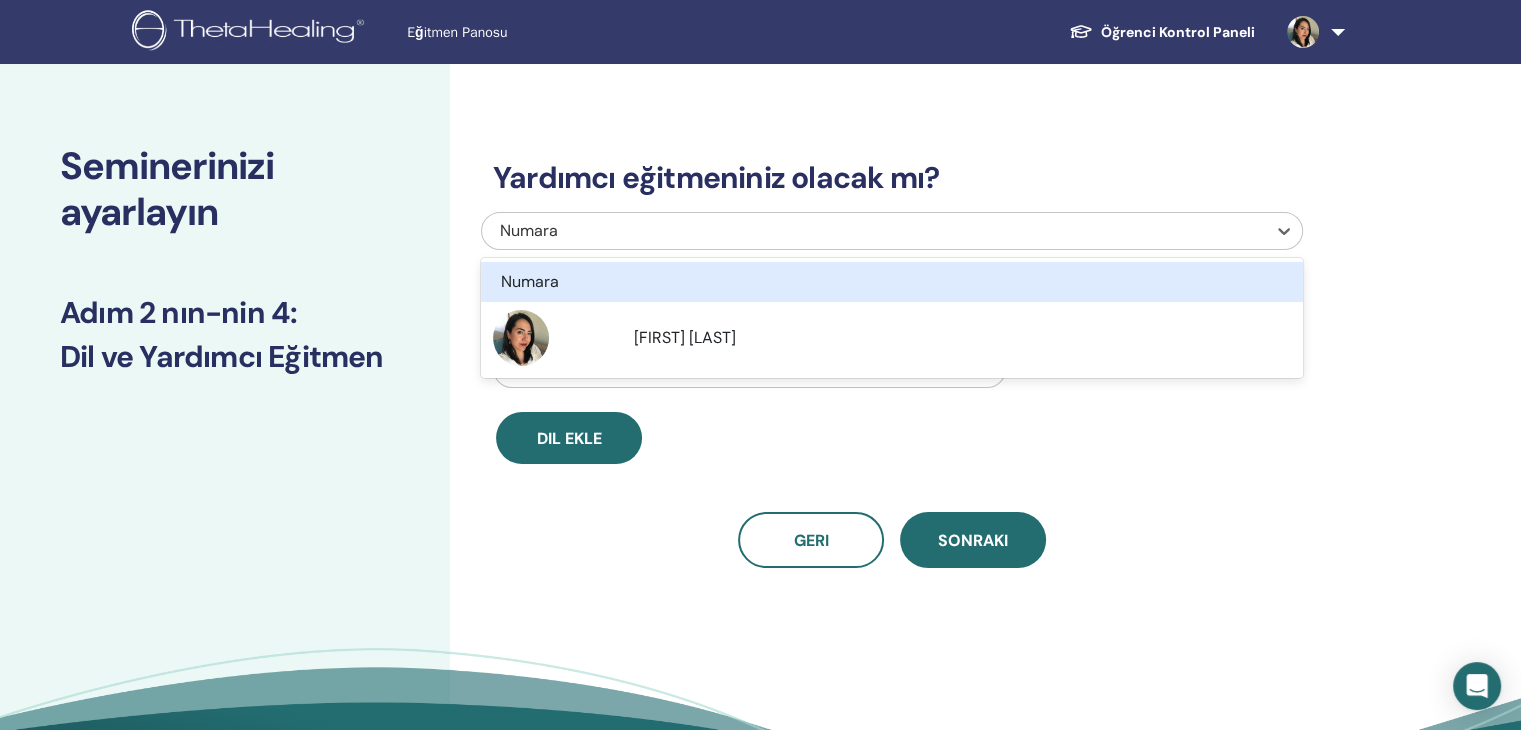 click on "Numara" at bounding box center [814, 231] 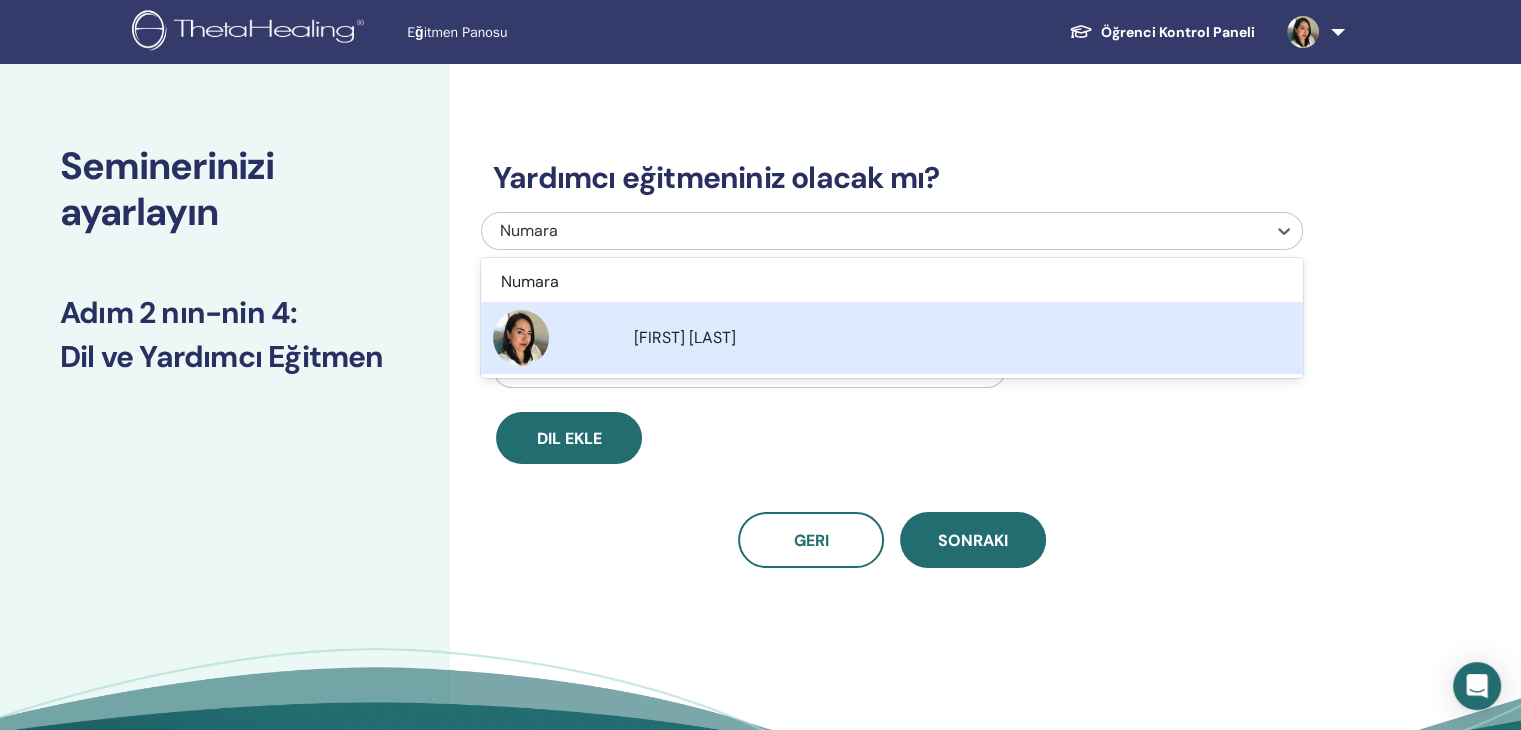 click on "[FIRST] [LAST]" at bounding box center [962, 338] 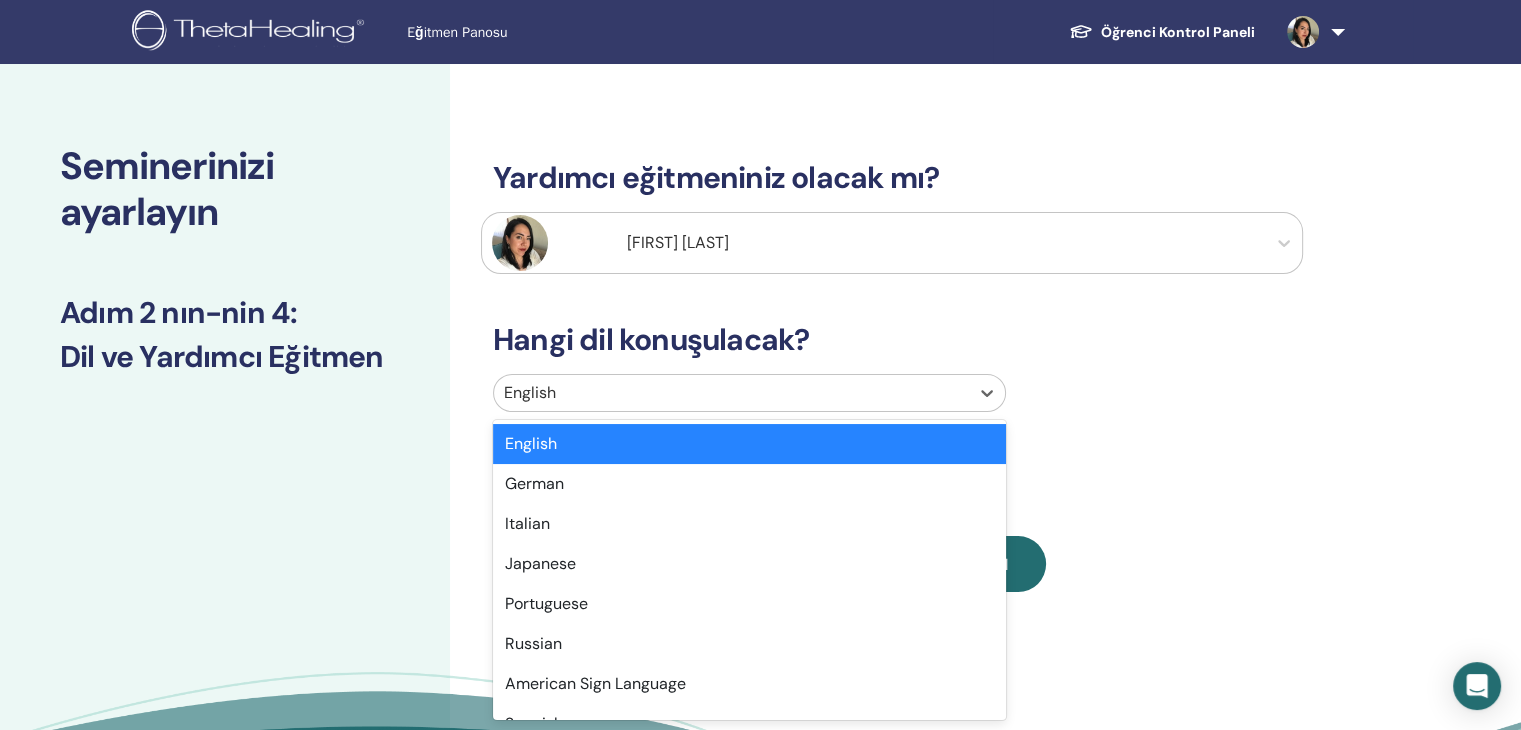 click at bounding box center (731, 393) 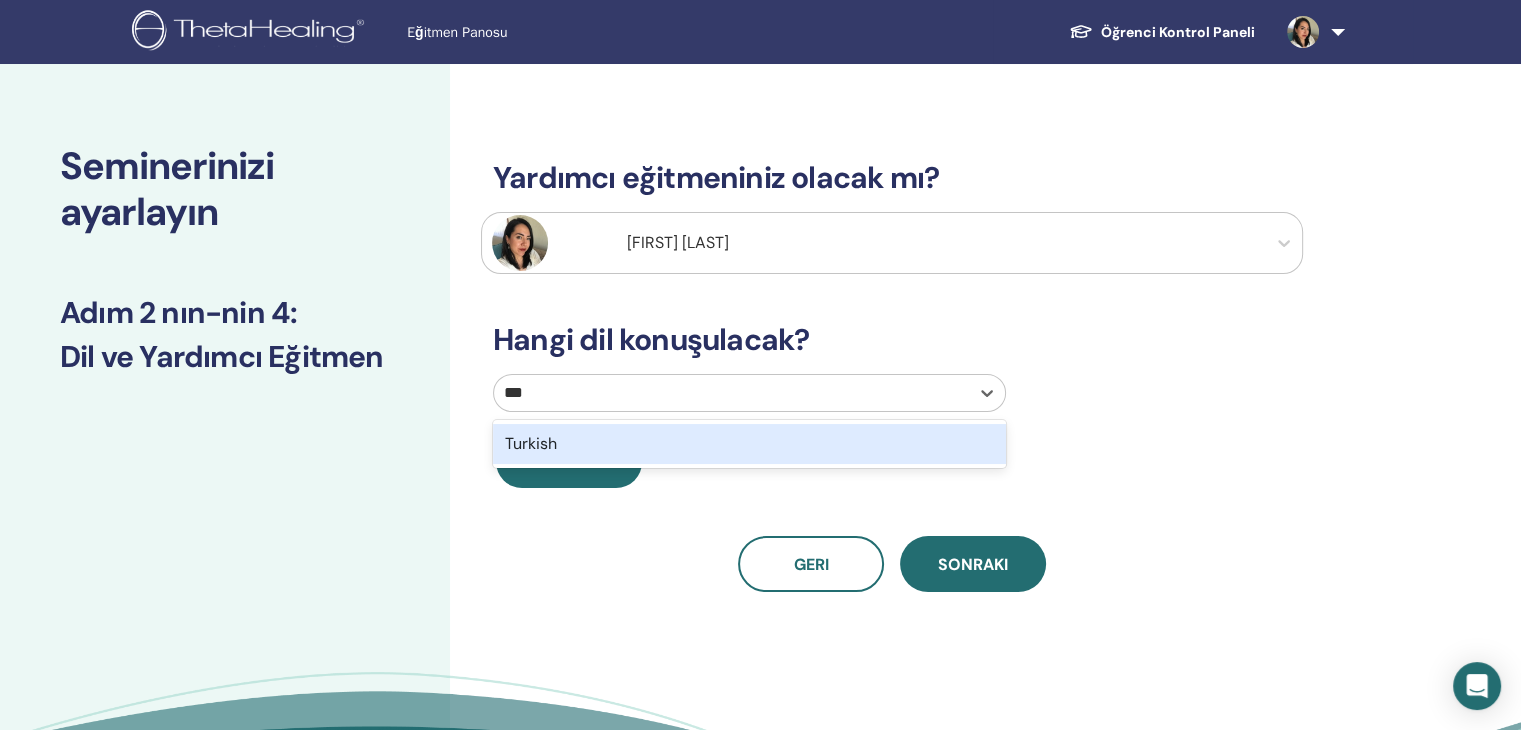 type on "****" 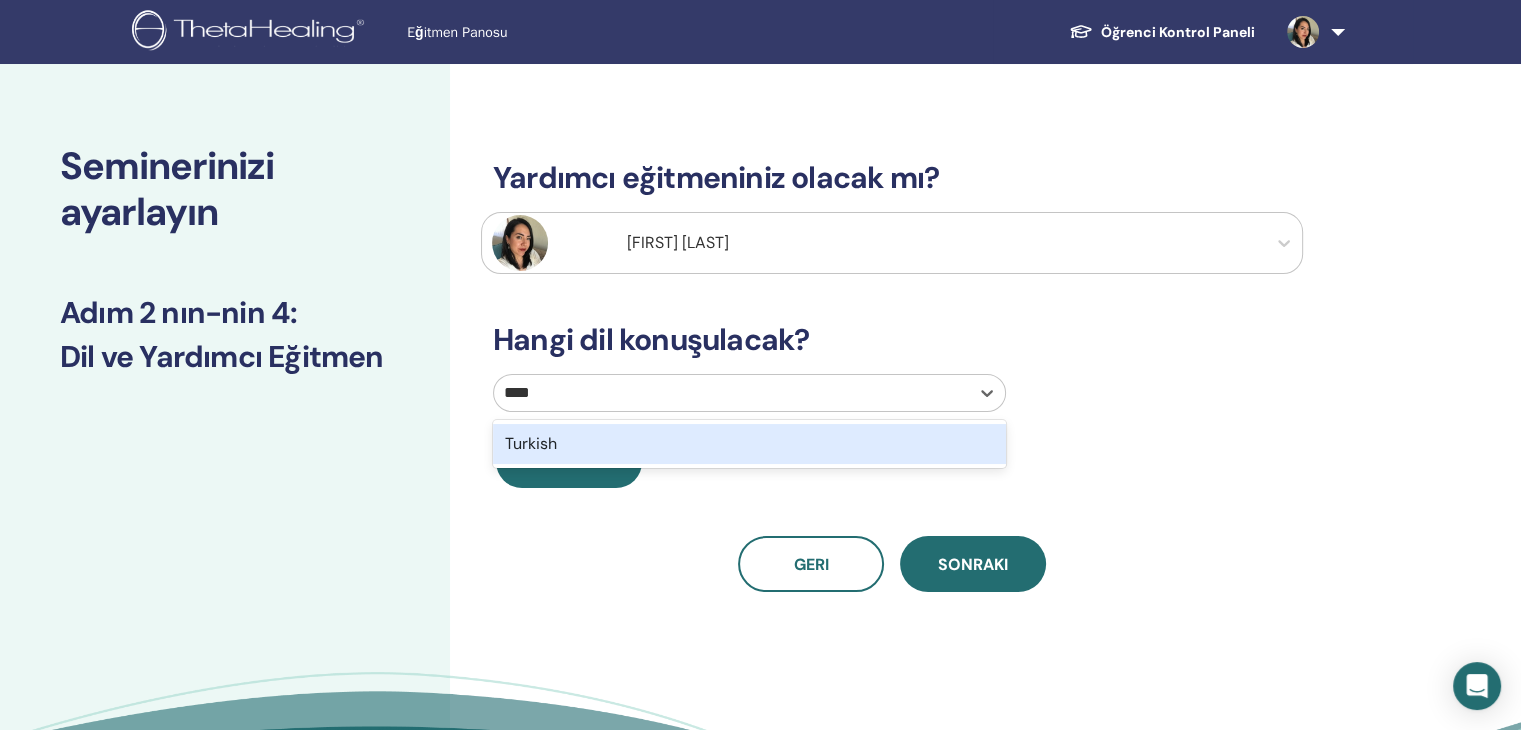 click on "Turkish" at bounding box center [749, 444] 